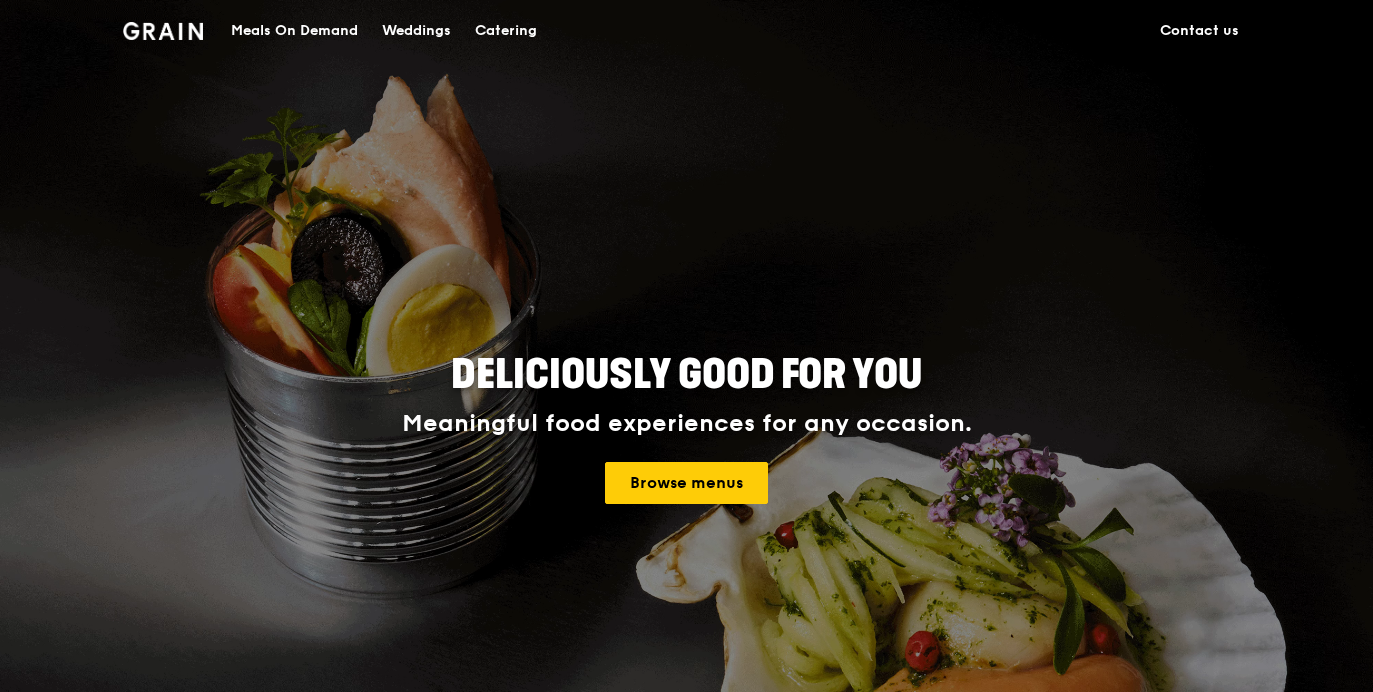 scroll, scrollTop: 0, scrollLeft: 0, axis: both 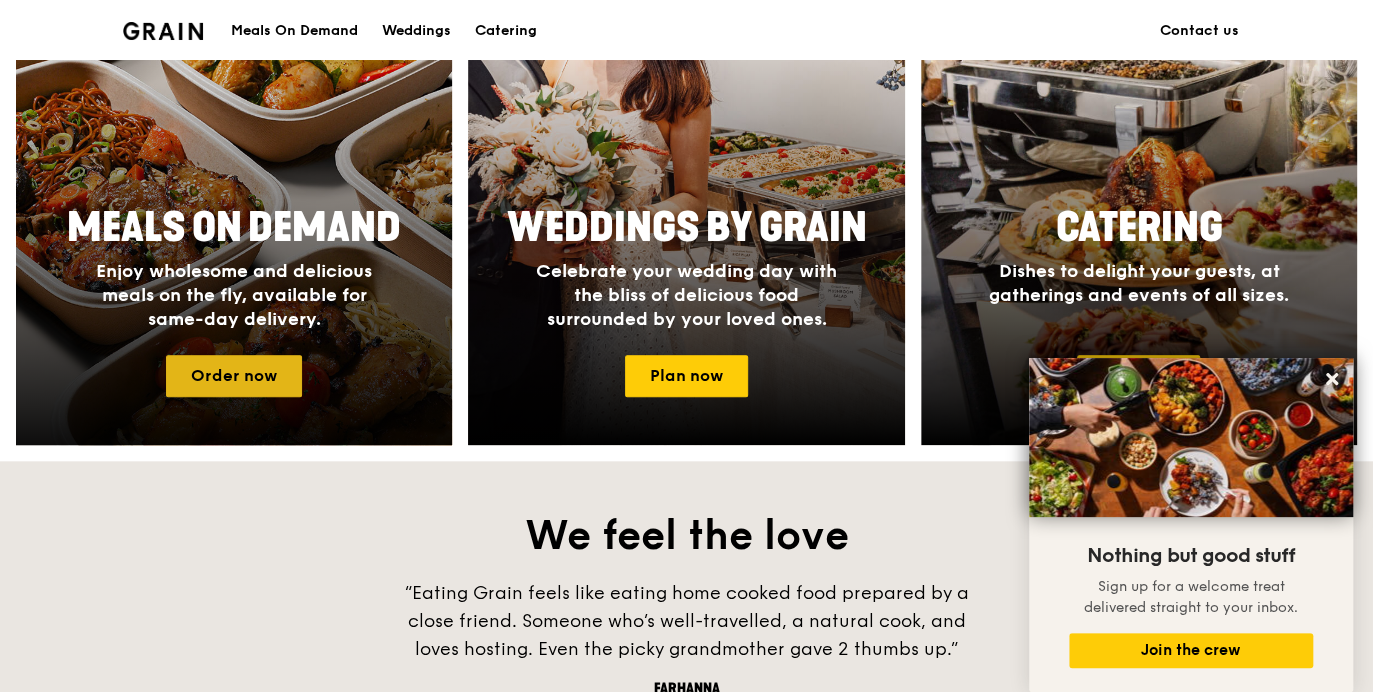 click on "Order now" at bounding box center (234, 376) 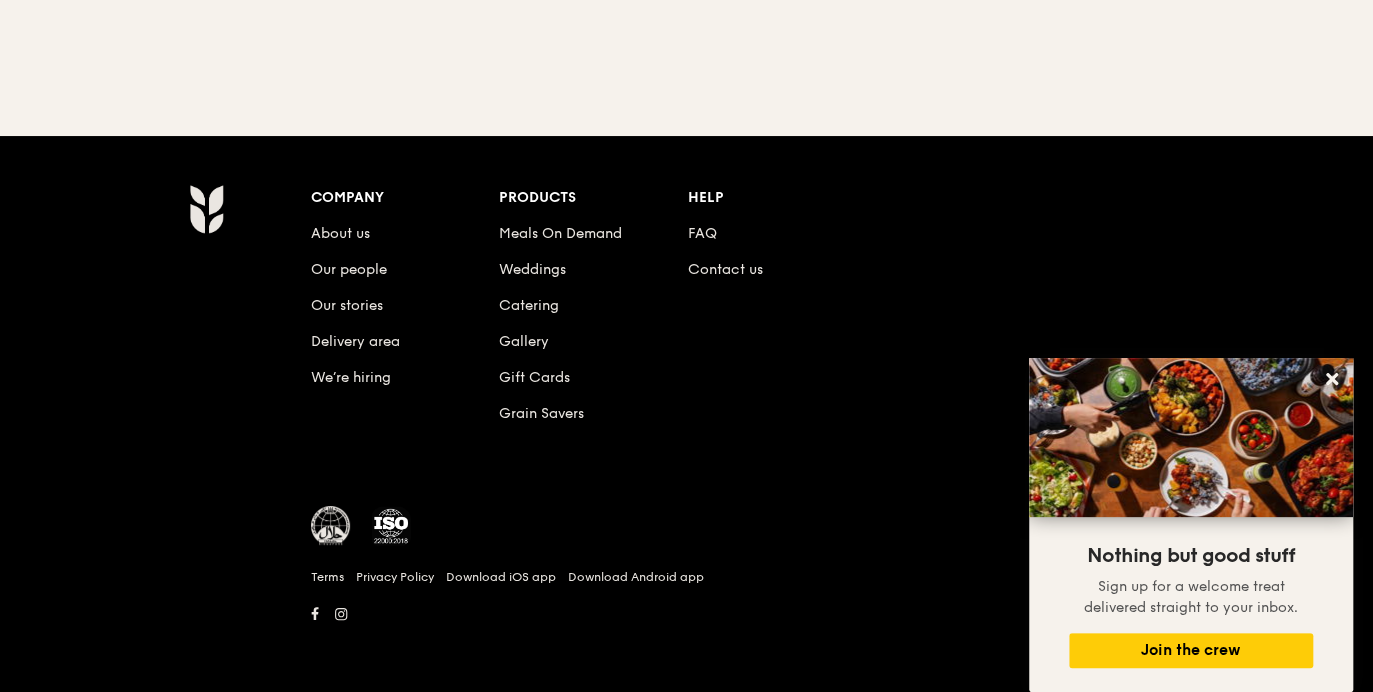 scroll, scrollTop: 0, scrollLeft: 0, axis: both 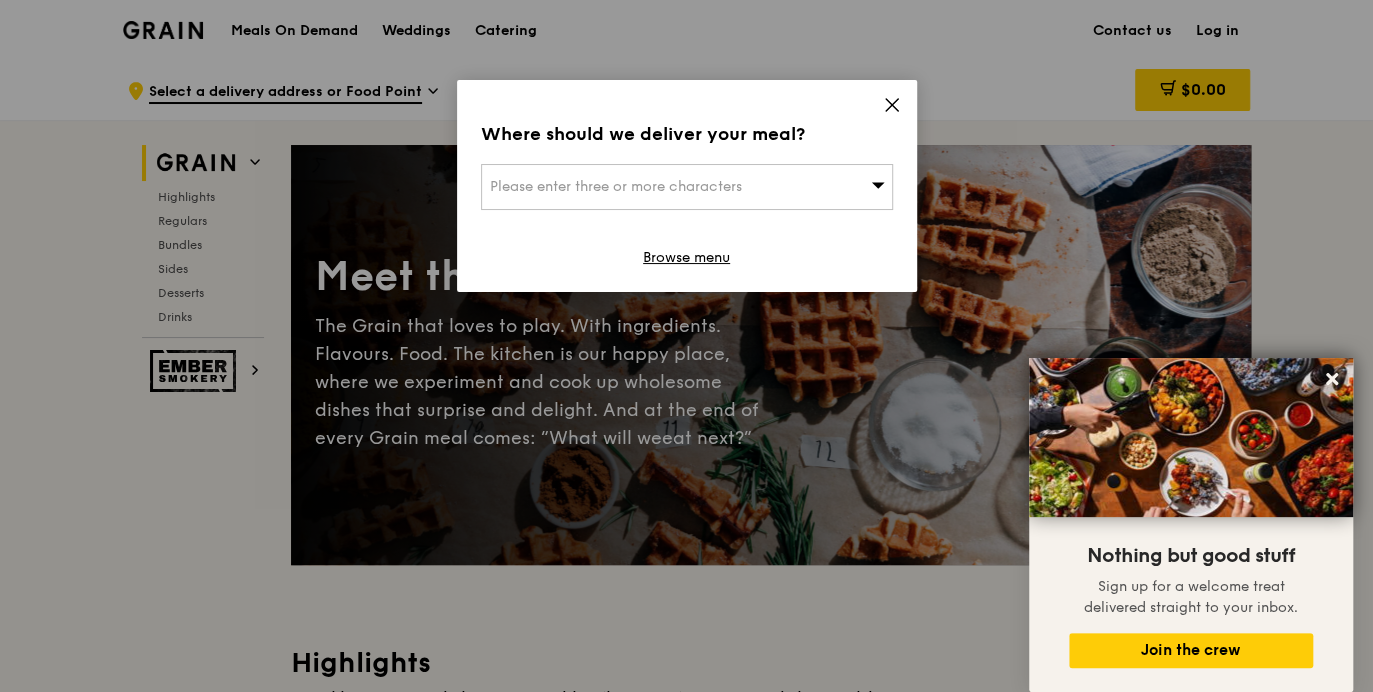 click 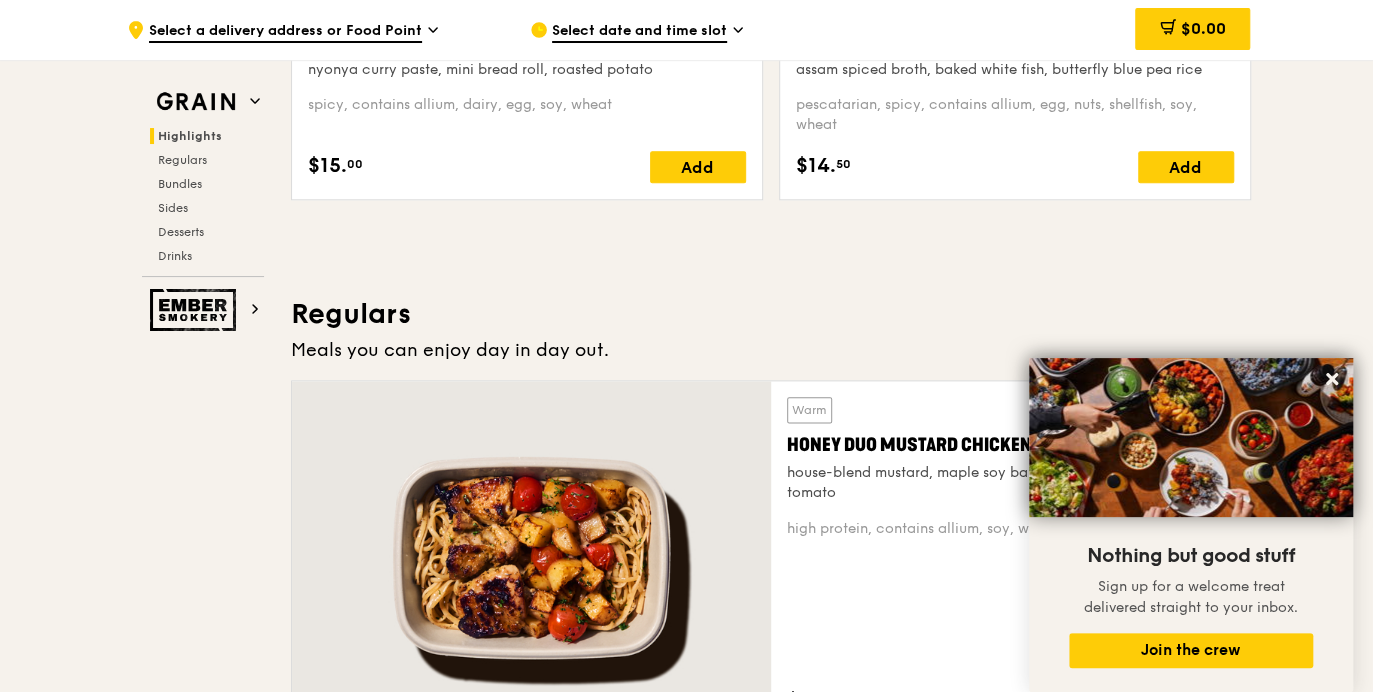 scroll, scrollTop: 1100, scrollLeft: 0, axis: vertical 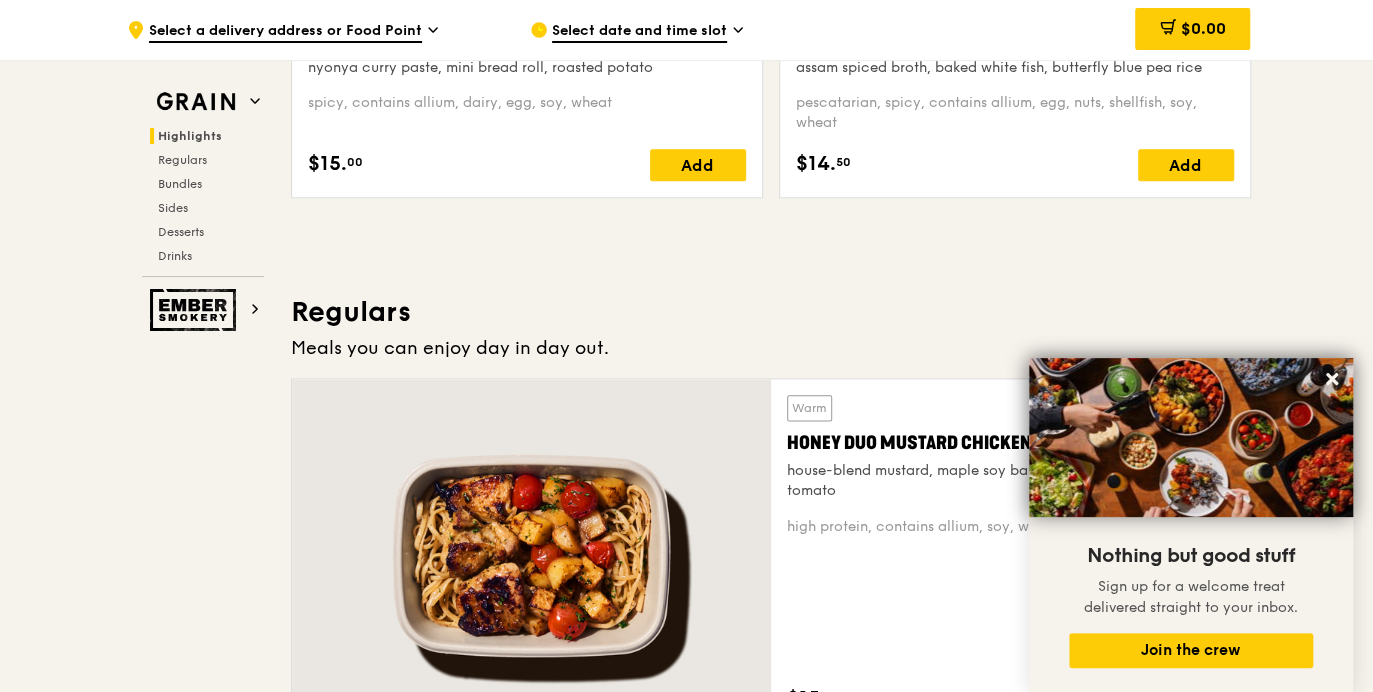 click on "Highlights
Weekly rotating dishes inspired by flavours from around the world.
Warm
Grain's Curry Chicken Stew (and buns)
nyonya curry paste, mini bread roll, roasted potato
spicy, contains allium, dairy, egg, soy, wheat
$15.
00
Add
Warm
Assam Spiced Fish Curry
assam spiced broth, baked white fish, butterfly blue pea rice
pescatarian, spicy, contains allium, egg, nuts, shellfish, soy, wheat
$14.
50
Add
Regulars
Meals you can enjoy day in day out.
Warm
Honey Duo Mustard Chicken
house-blend mustard, maple soy baked potato, linguine, cherry tomato
high protein, contains allium, soy, wheat
$15.
50
Add
Warm
Mentai Mayonnaise Aburi Salmon
sous vide norwegian salmon, mentaiko, balsamic glazed sweet potato
$20.
00" at bounding box center (771, 3469) 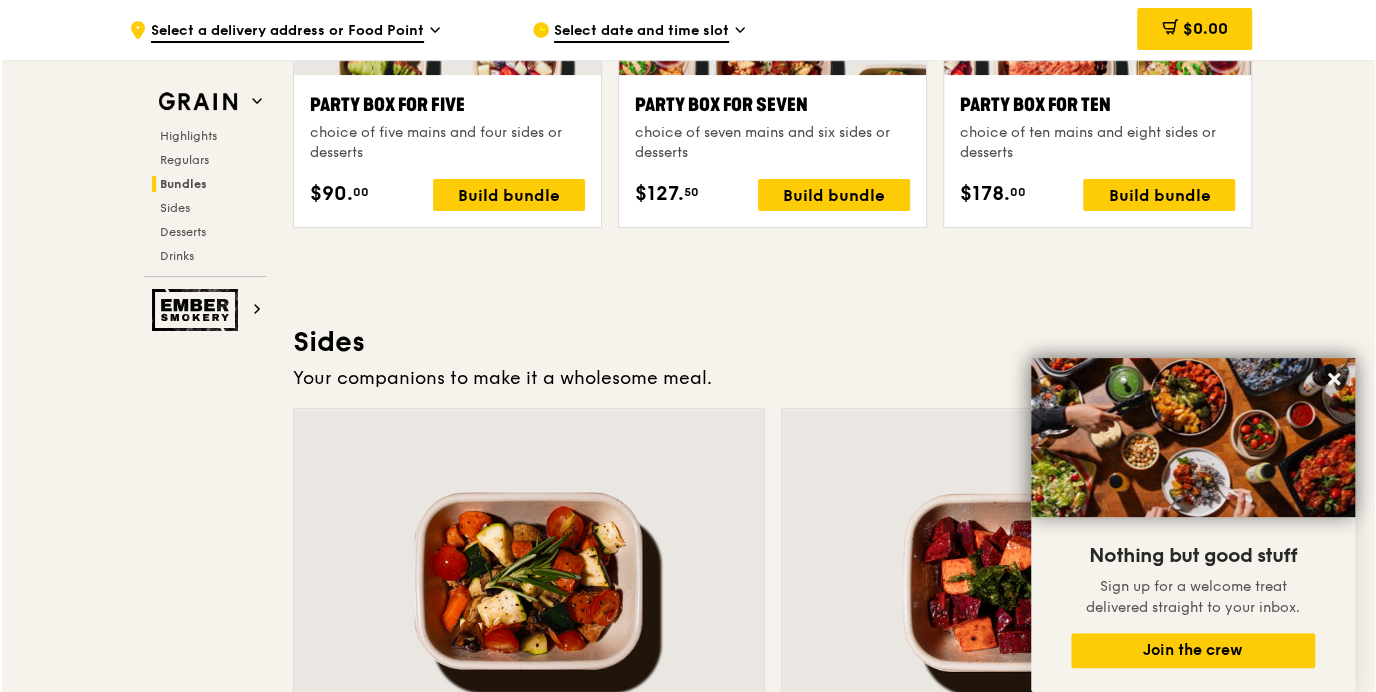scroll, scrollTop: 4299, scrollLeft: 0, axis: vertical 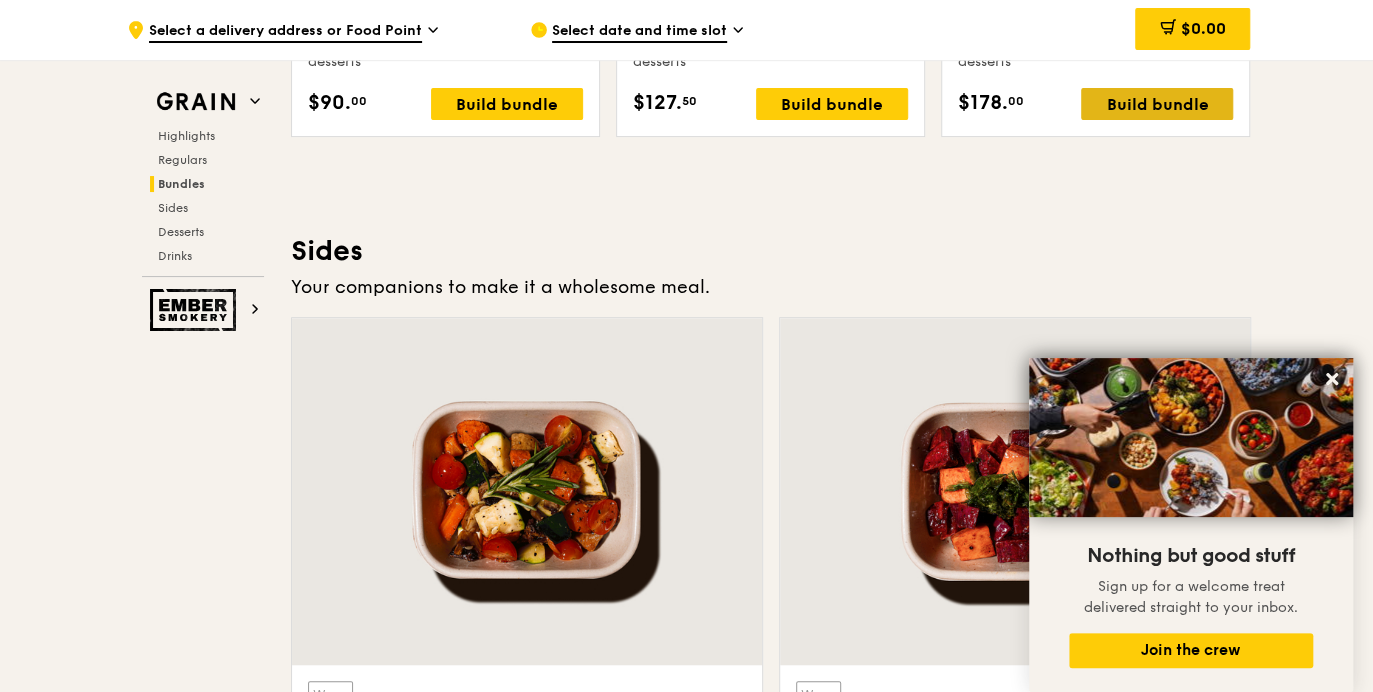 click on "Build bundle" at bounding box center (1157, 104) 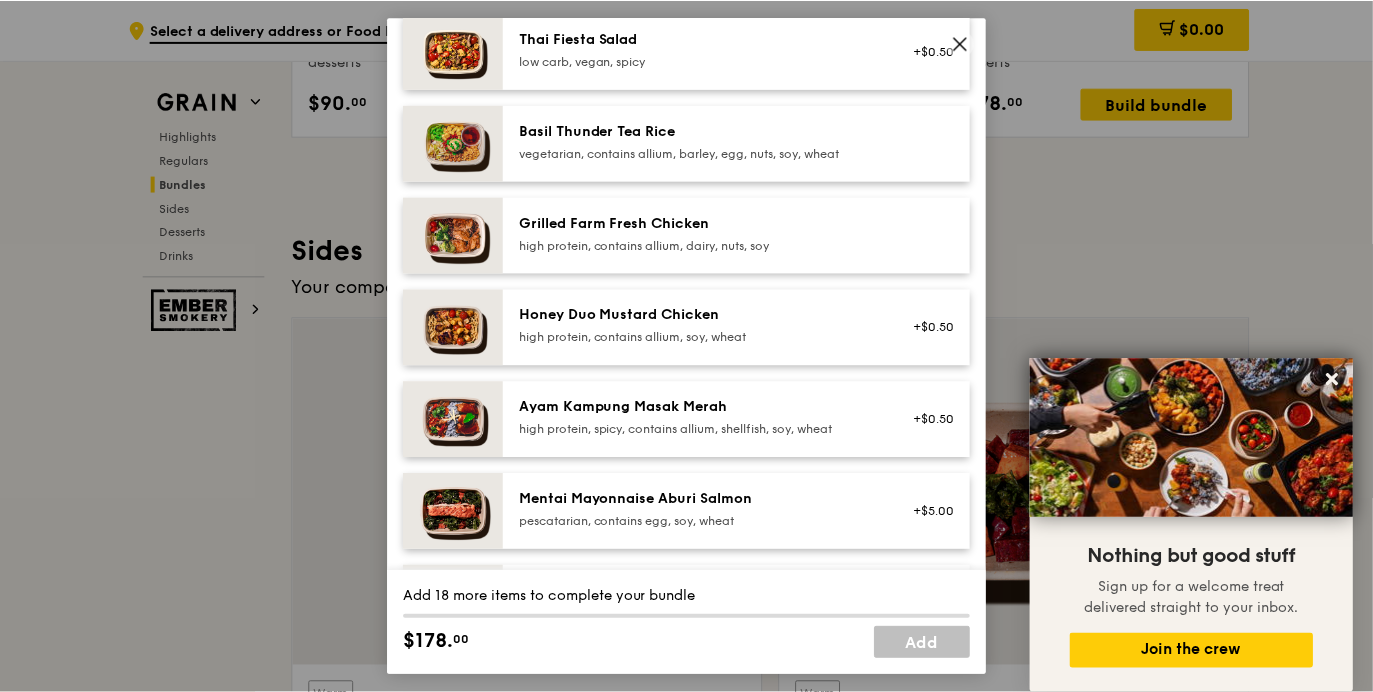 scroll, scrollTop: 0, scrollLeft: 0, axis: both 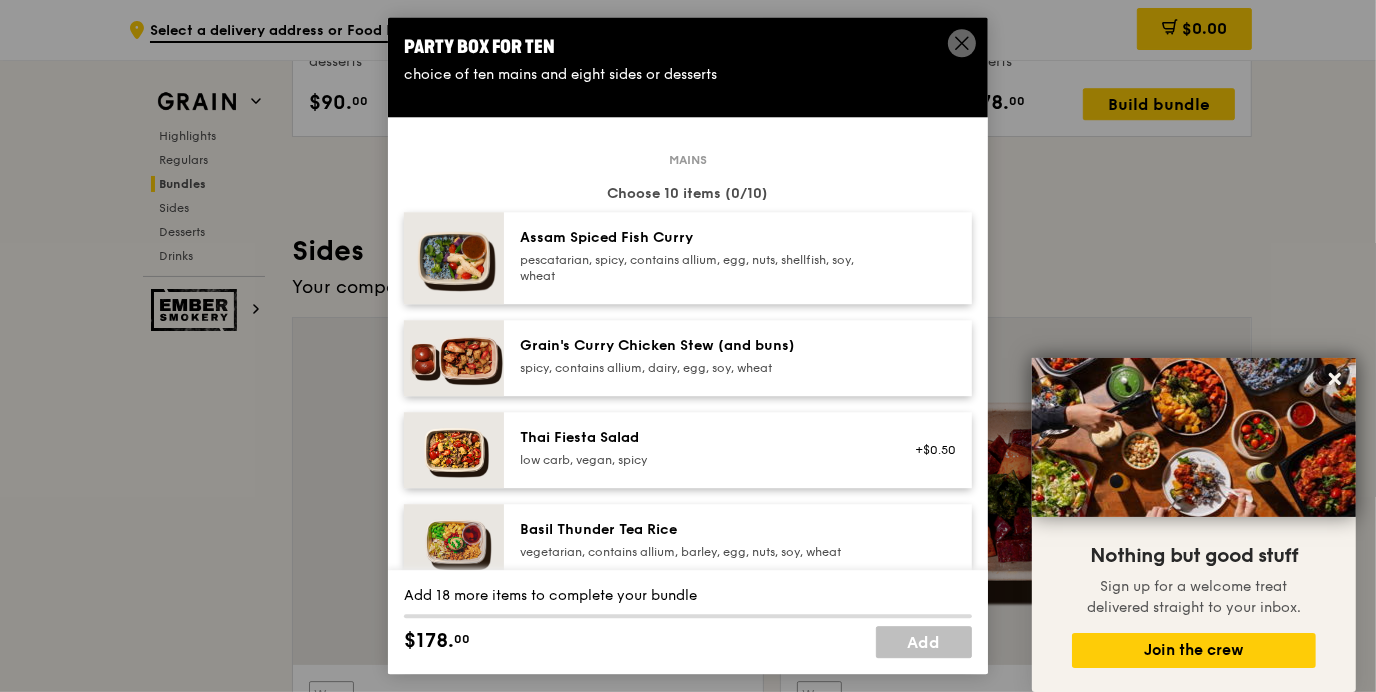 click 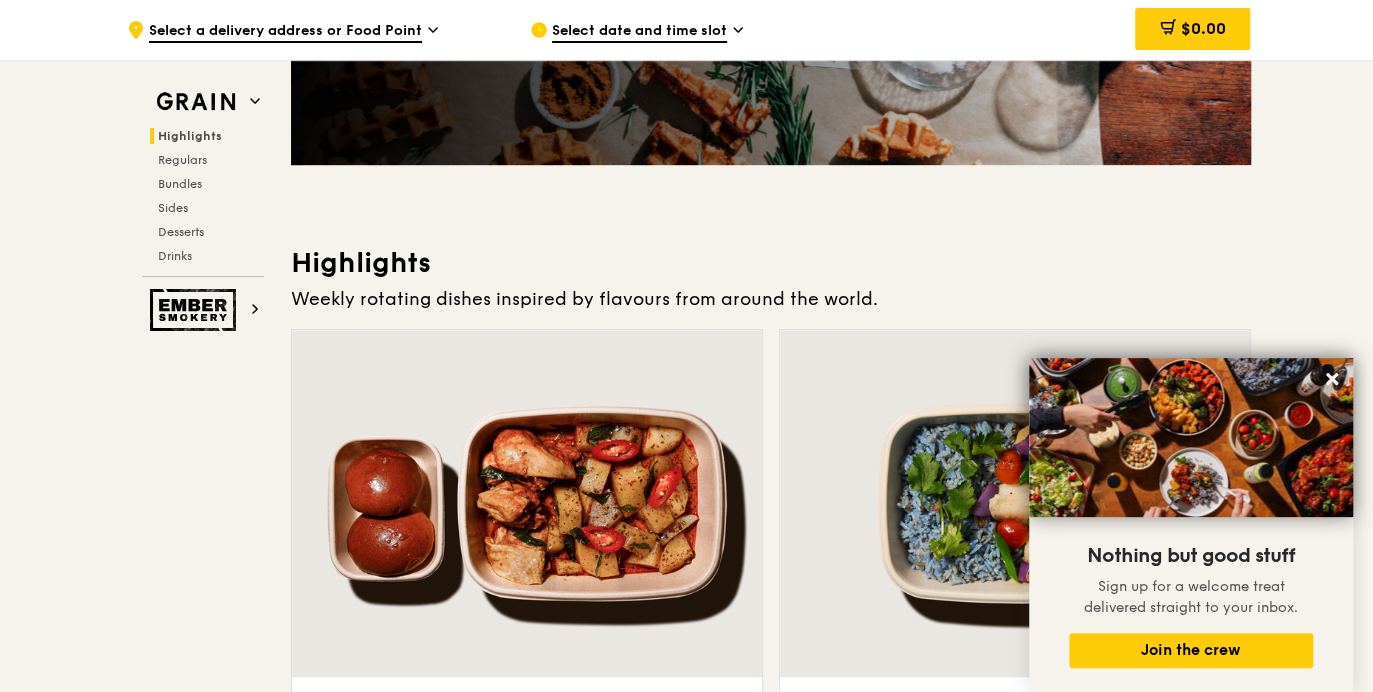 scroll, scrollTop: 0, scrollLeft: 0, axis: both 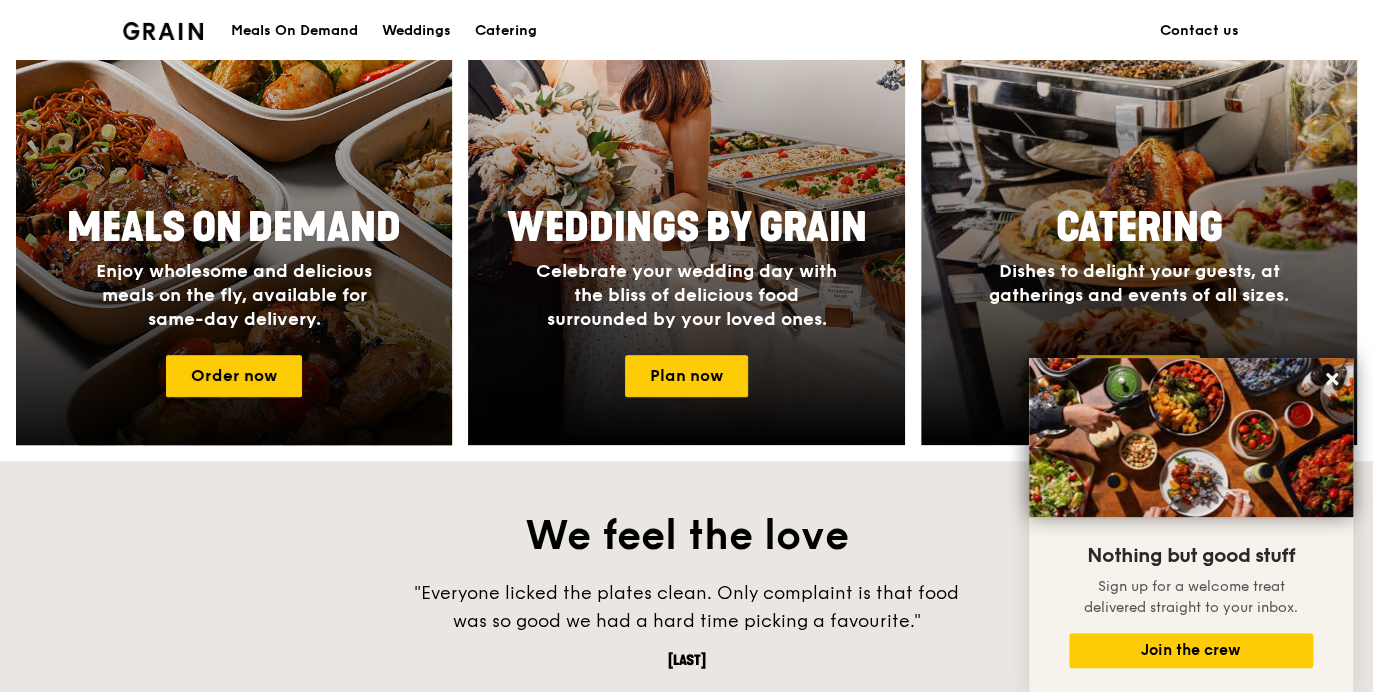 click at bounding box center (234, 181) 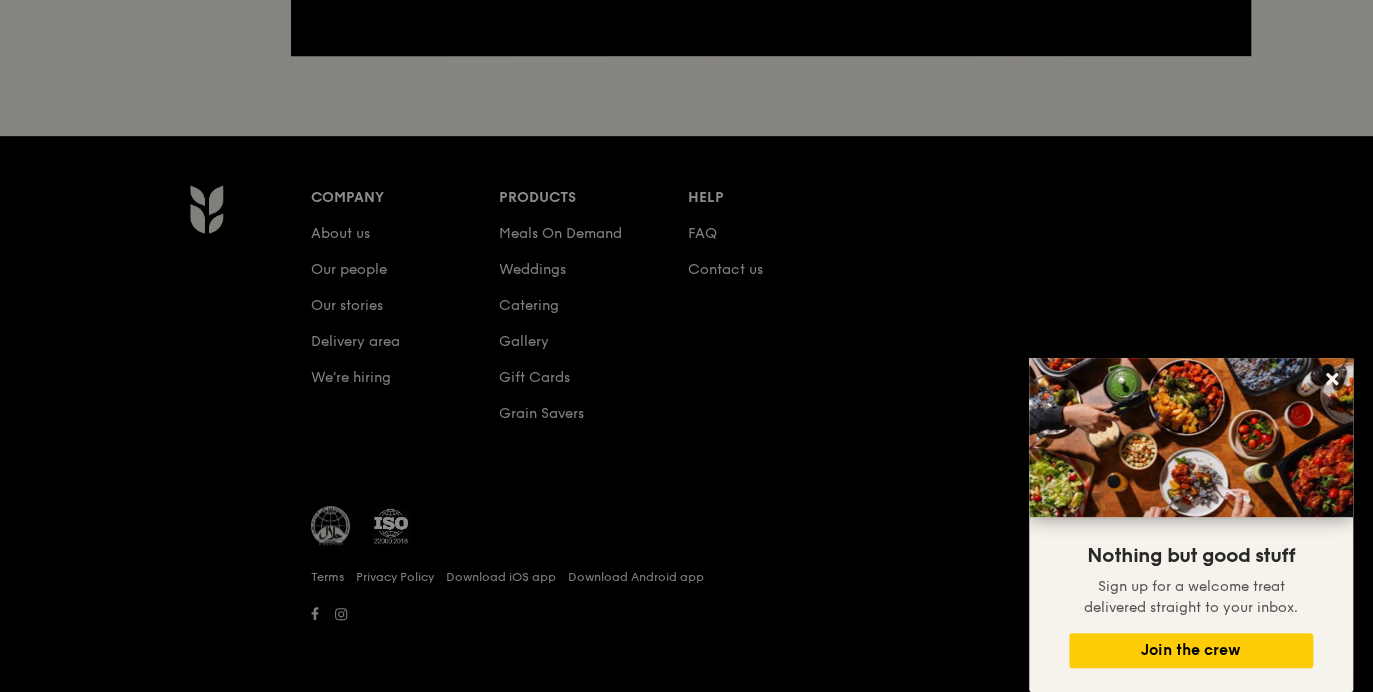 scroll, scrollTop: 0, scrollLeft: 0, axis: both 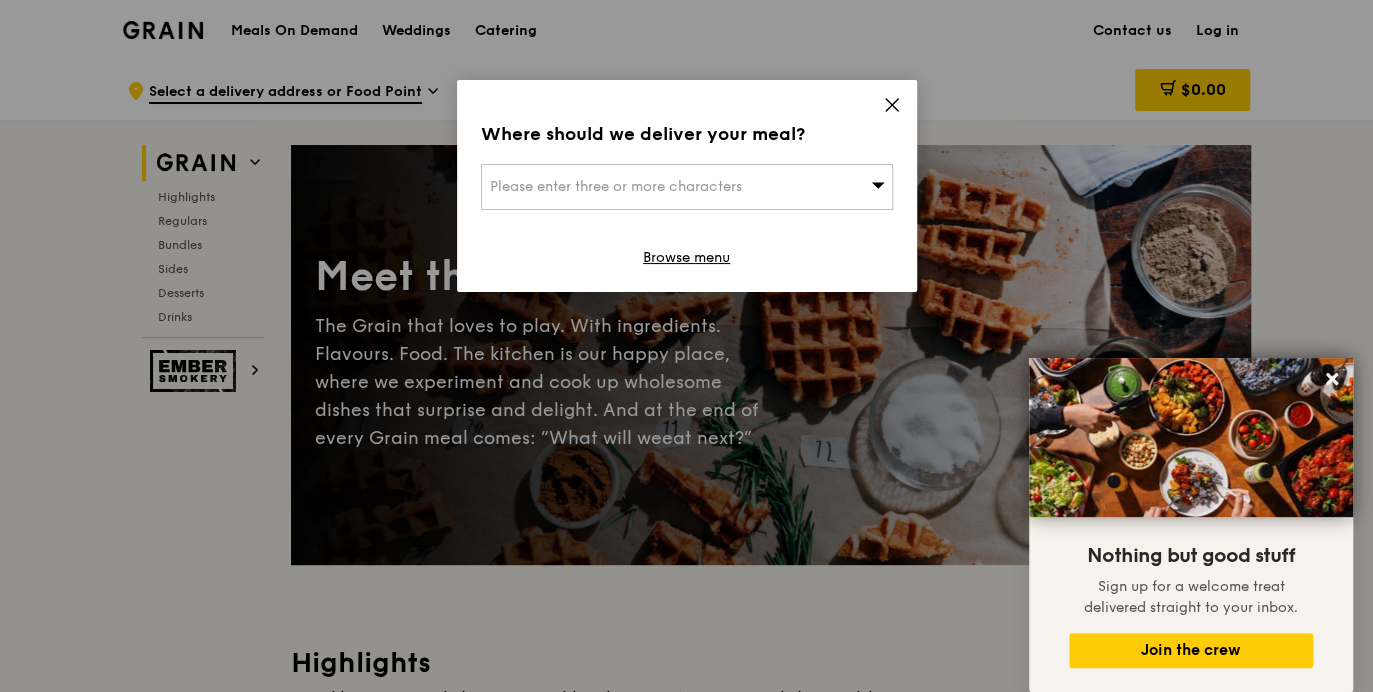 click on "Please enter three or more characters" at bounding box center [687, 187] 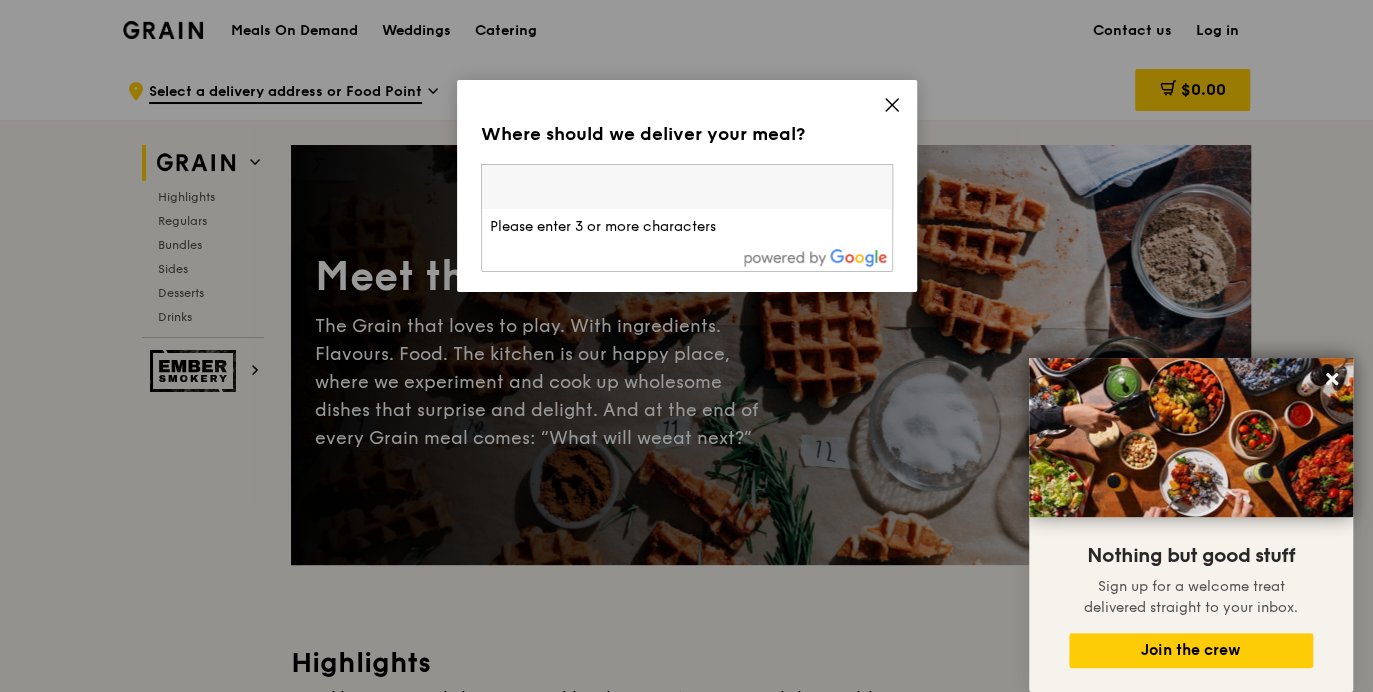 click 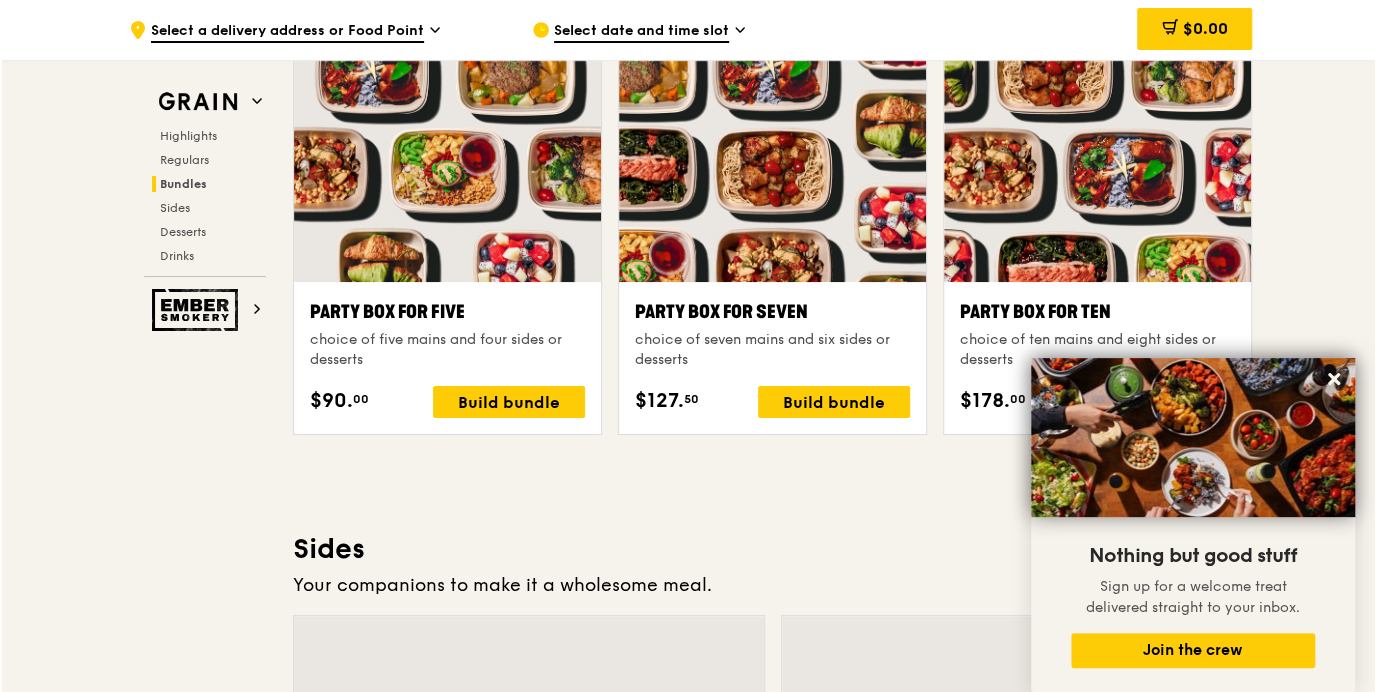 scroll, scrollTop: 4102, scrollLeft: 0, axis: vertical 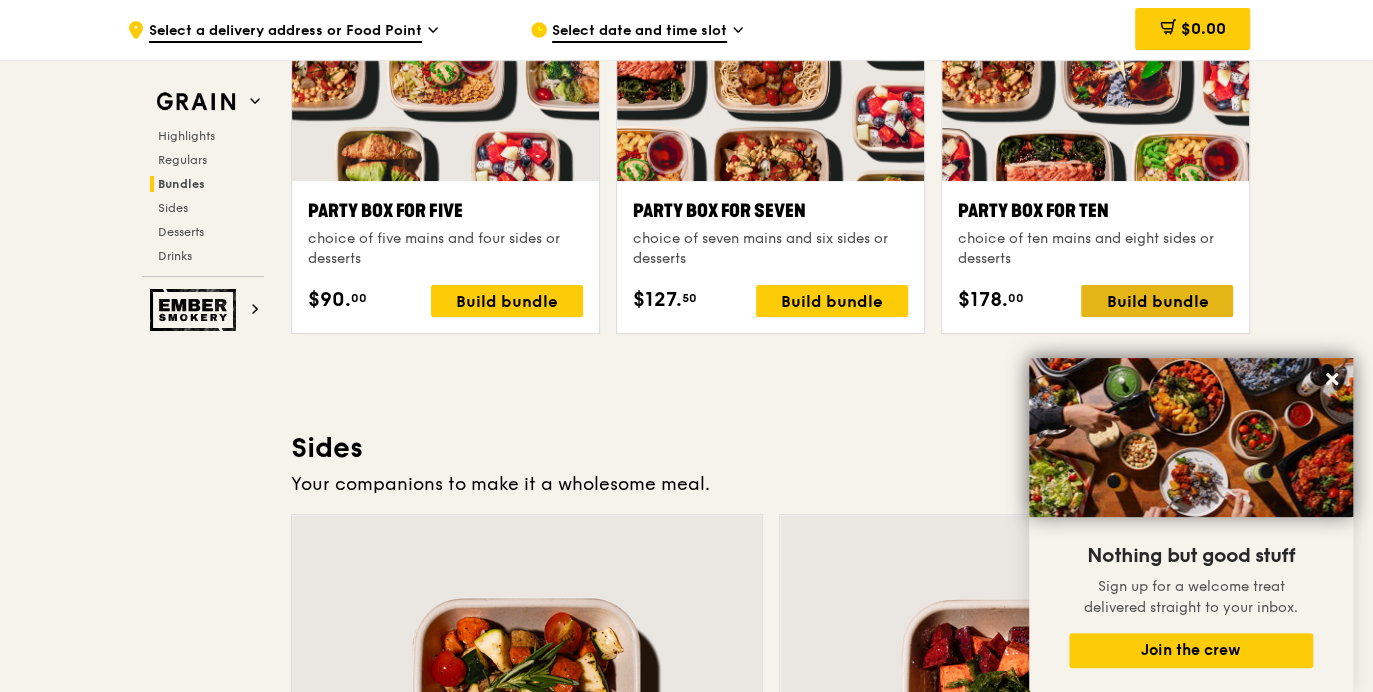 click on "Build bundle" at bounding box center (1157, 301) 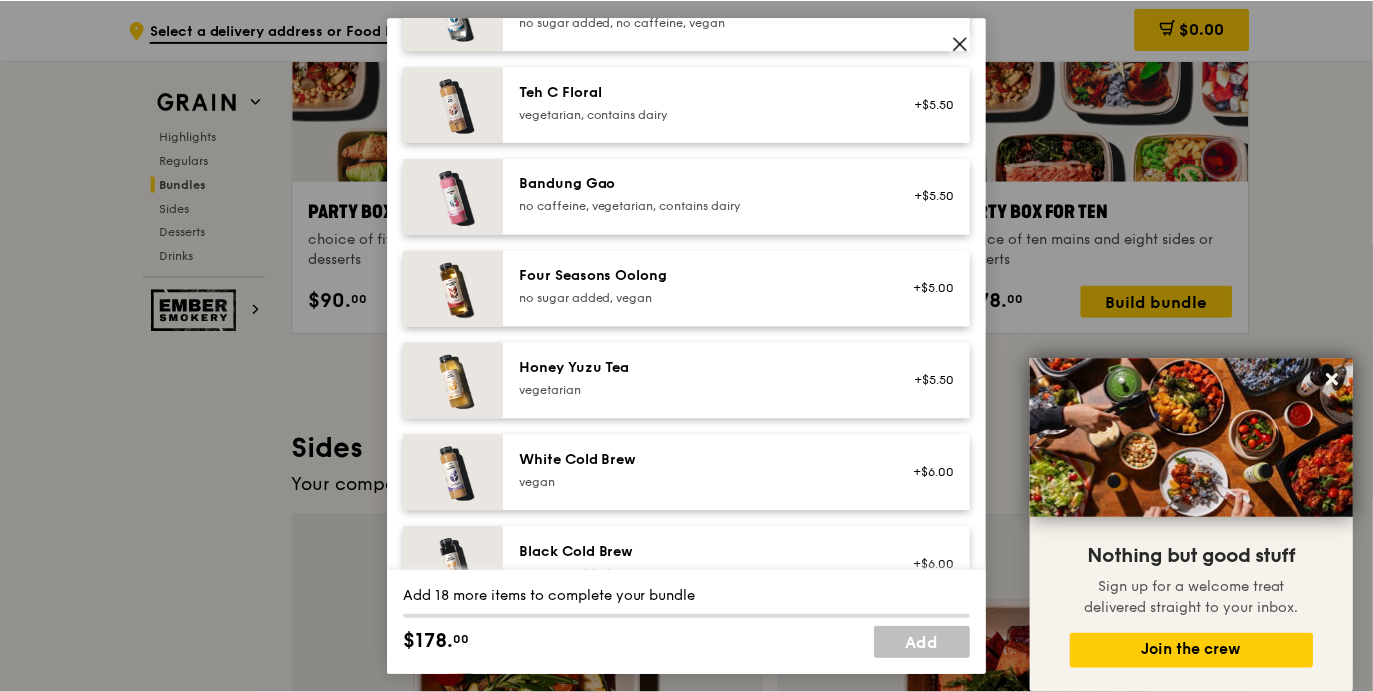 scroll, scrollTop: 2430, scrollLeft: 0, axis: vertical 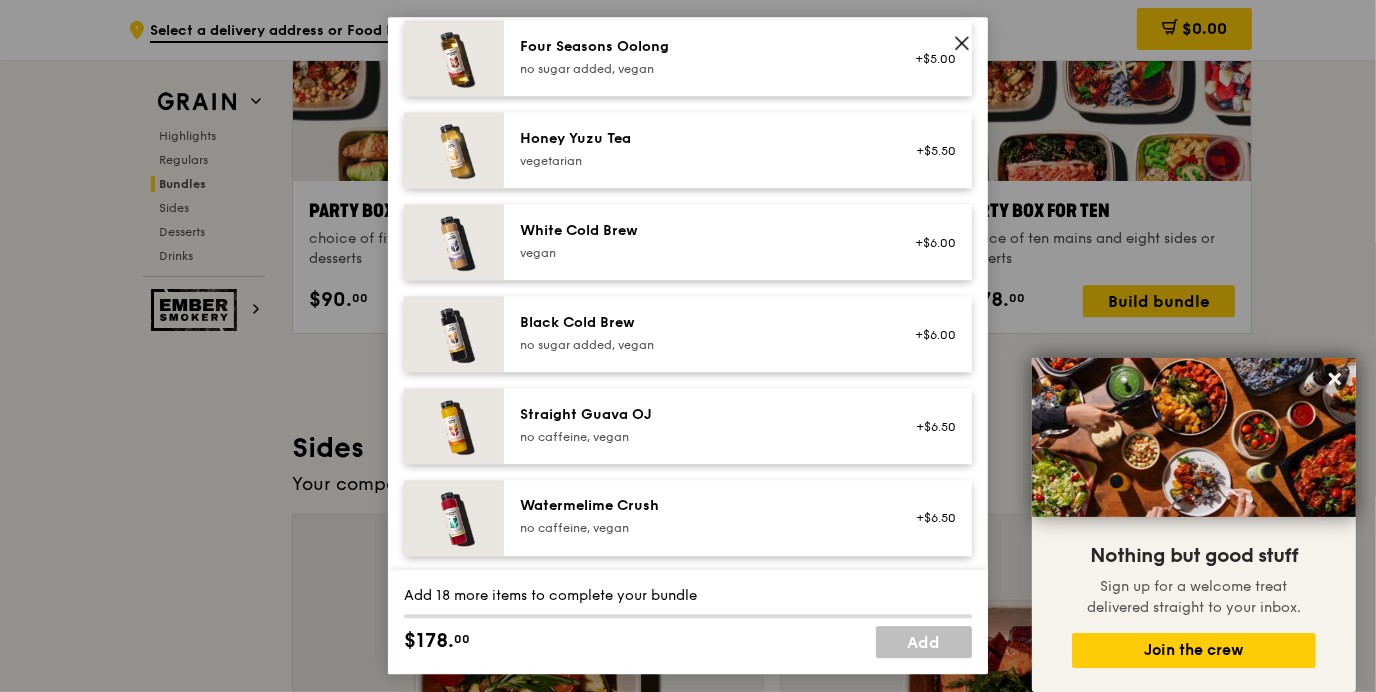 click at bounding box center (962, 46) 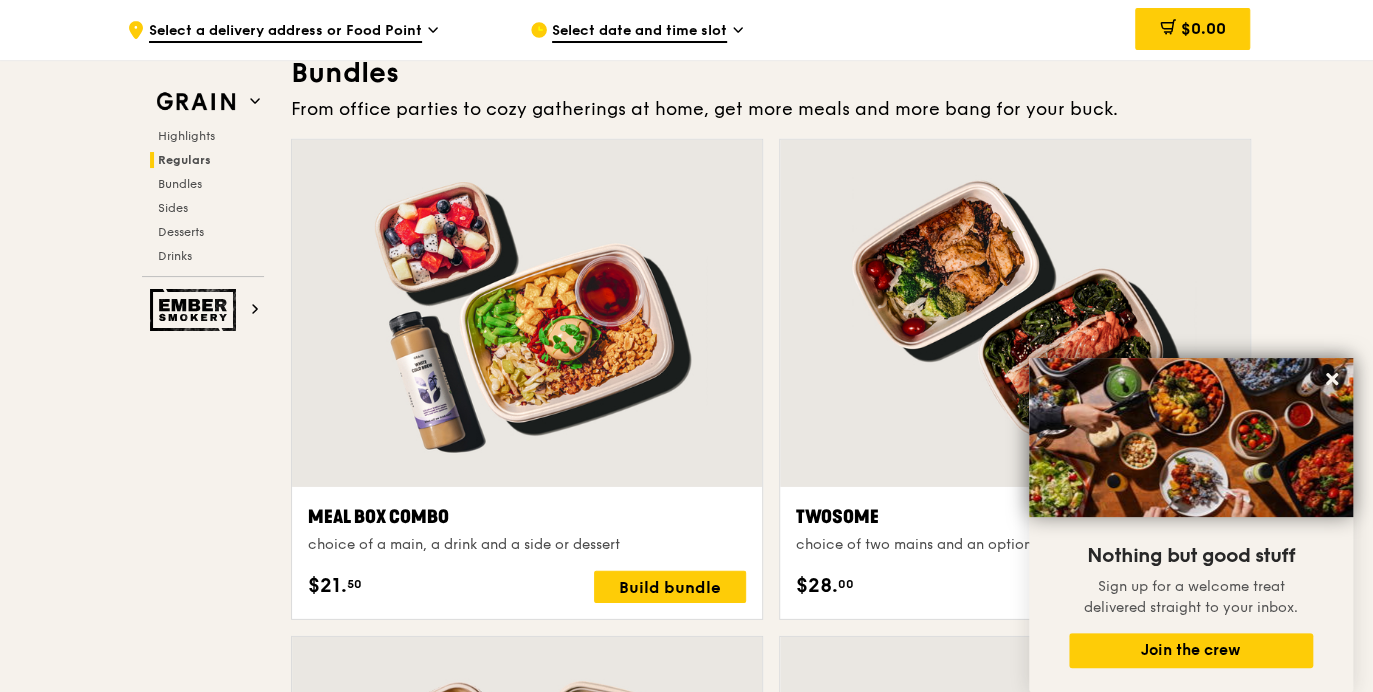 scroll, scrollTop: 2301, scrollLeft: 0, axis: vertical 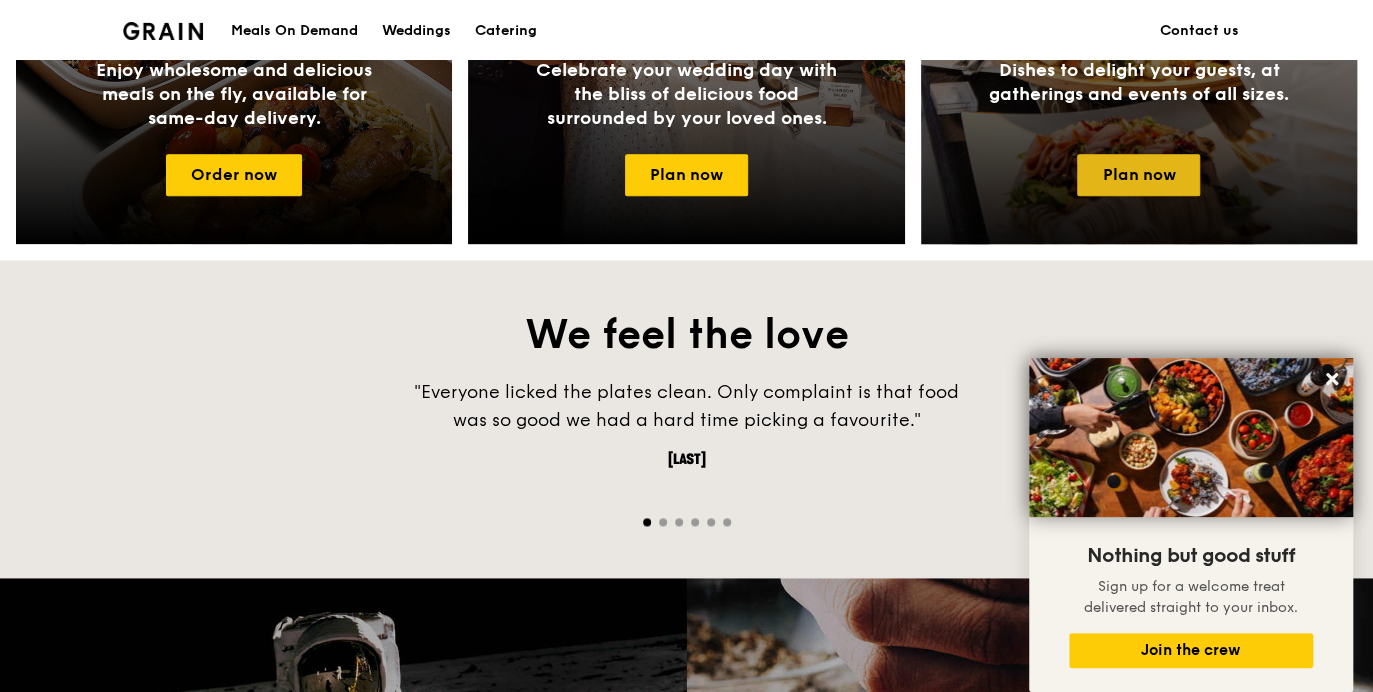 click on "Plan now" at bounding box center [1138, 175] 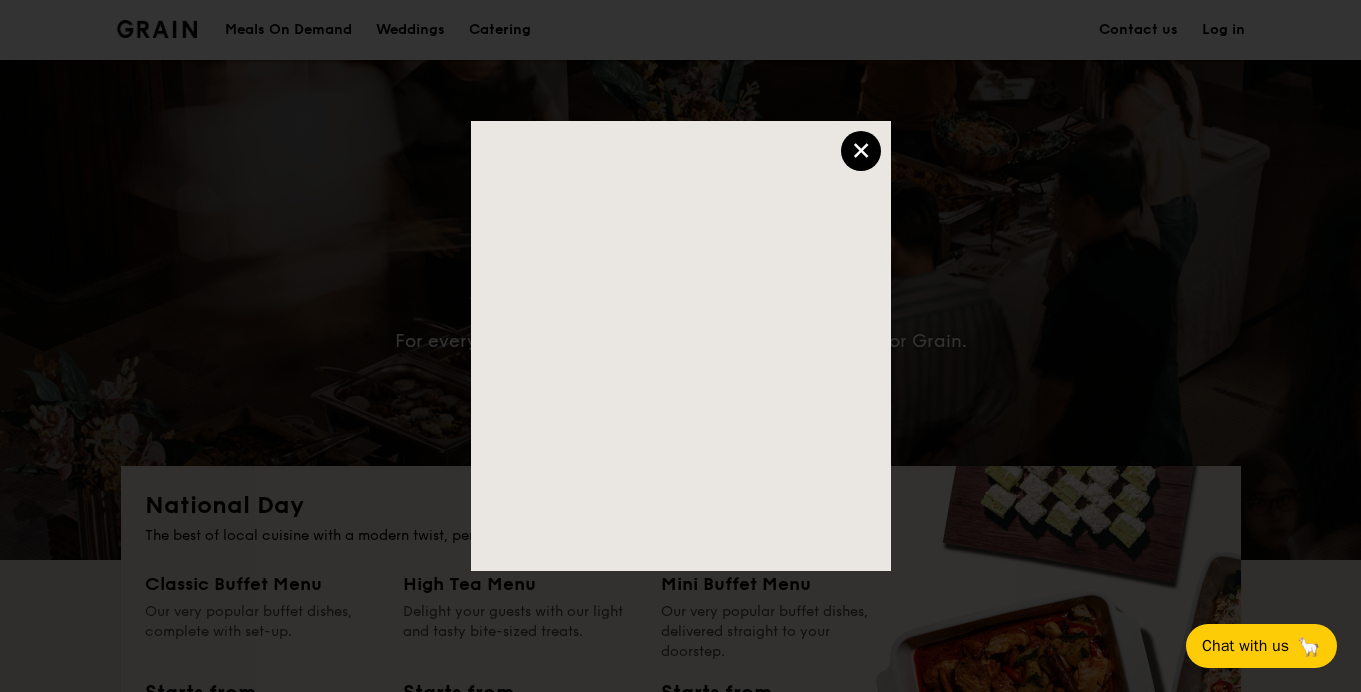 scroll, scrollTop: 0, scrollLeft: 0, axis: both 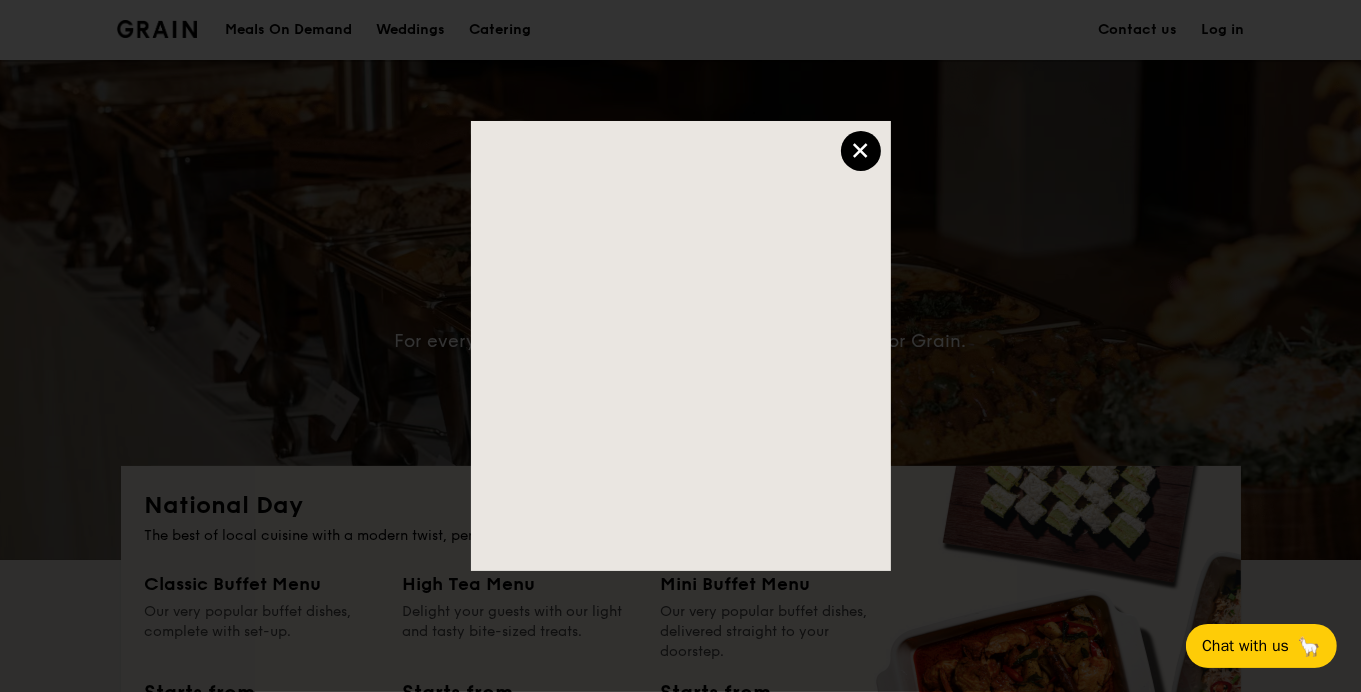 click on "×" at bounding box center (861, 151) 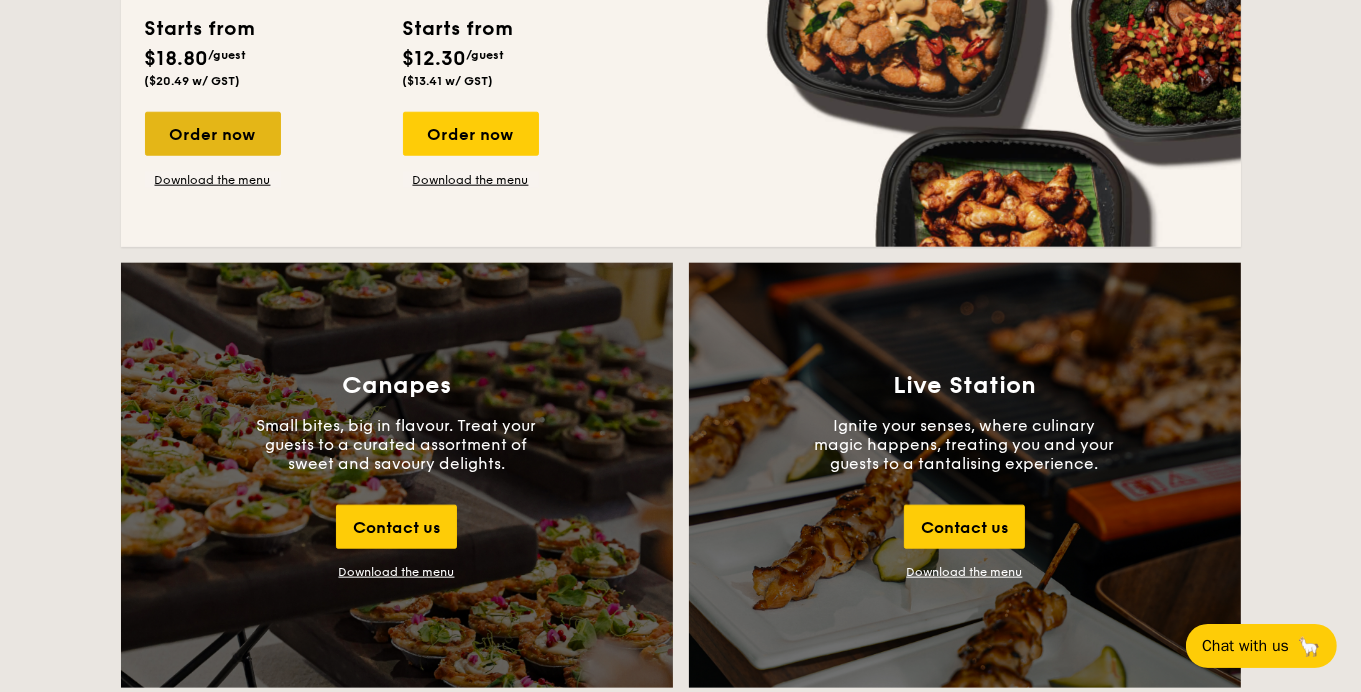 scroll, scrollTop: 2000, scrollLeft: 0, axis: vertical 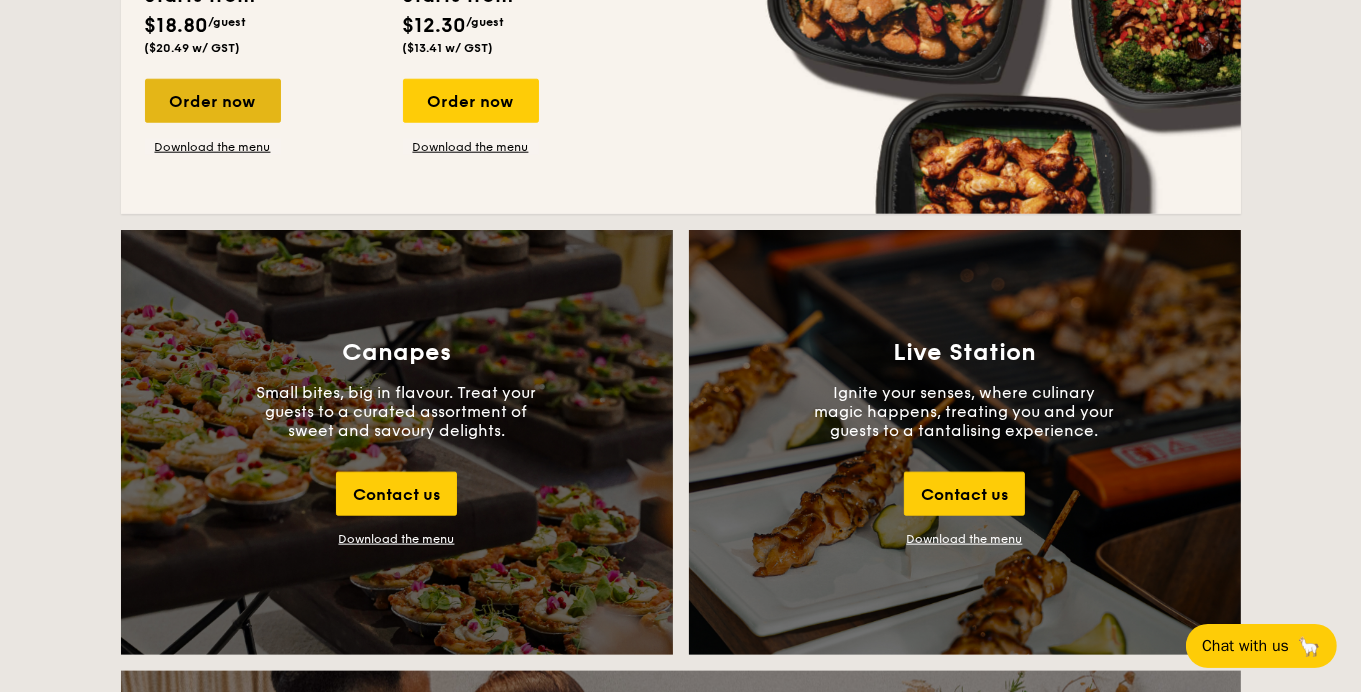 click on "Order now" at bounding box center (213, 101) 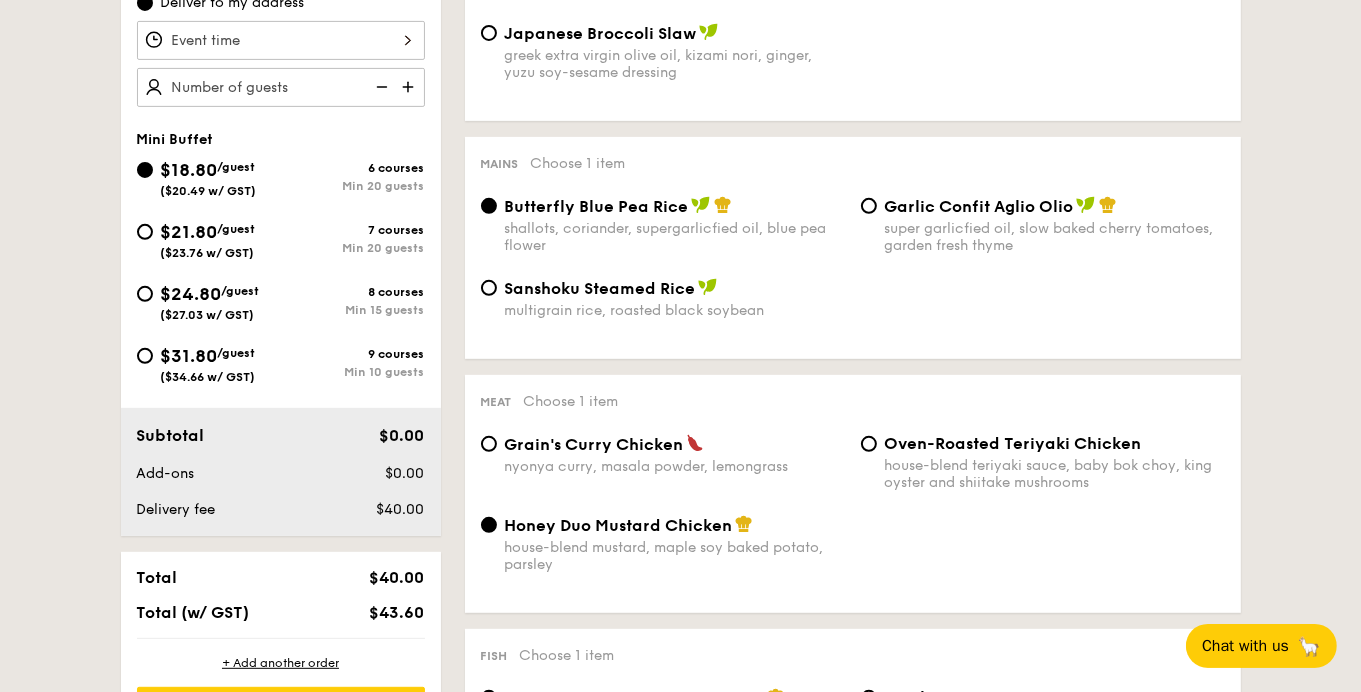 scroll, scrollTop: 800, scrollLeft: 0, axis: vertical 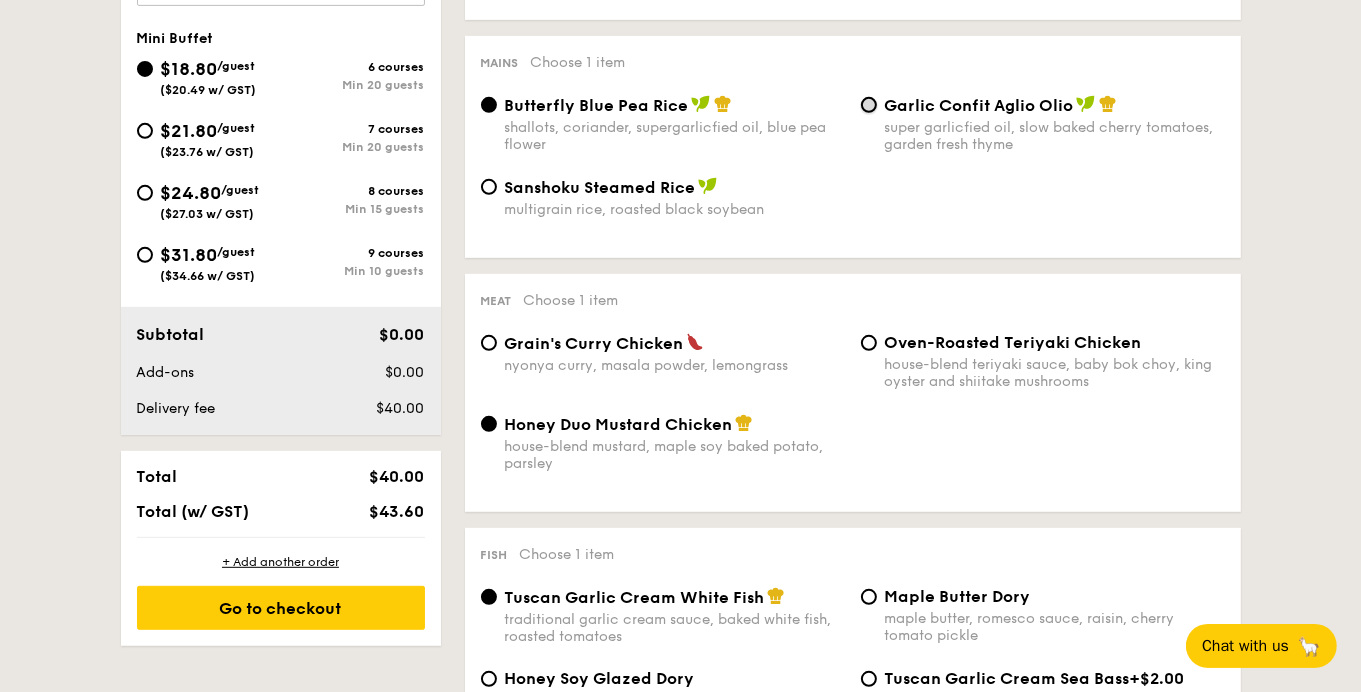 click on "Garlic Confit Aglio Olio super garlicfied oil, slow baked cherry tomatoes, garden fresh thyme" at bounding box center [869, 105] 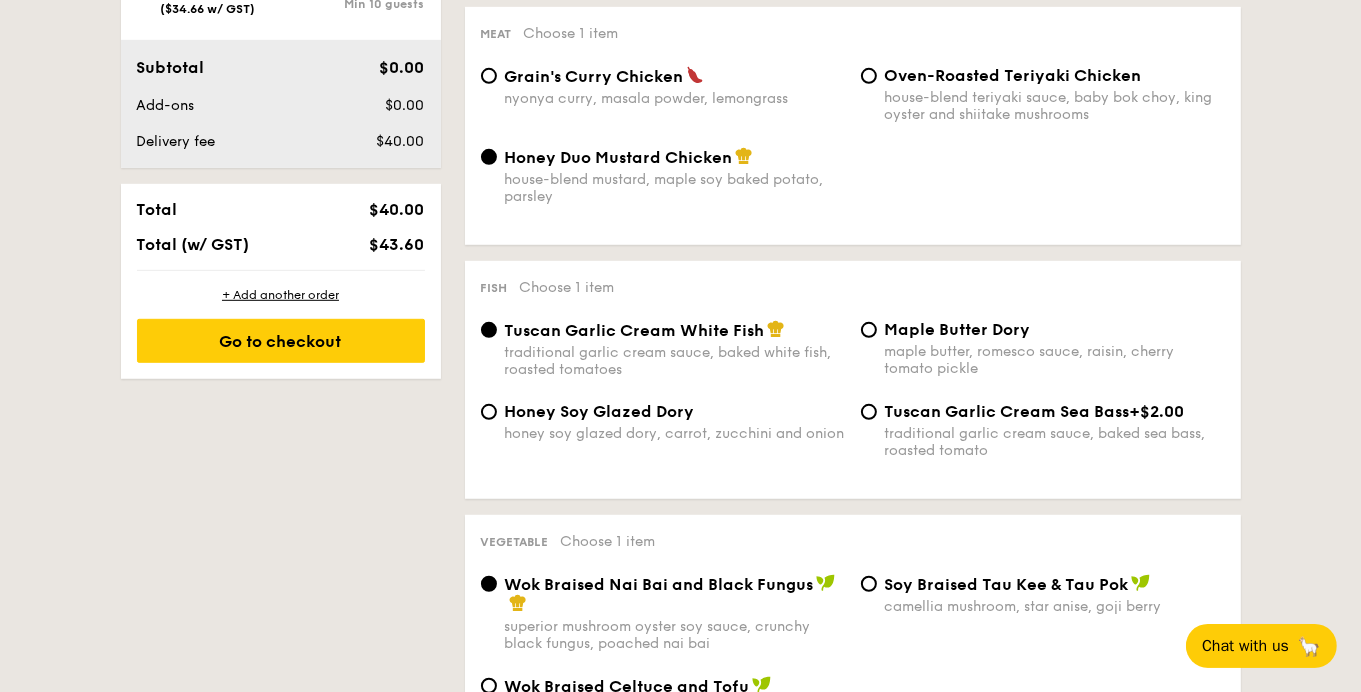 scroll, scrollTop: 1099, scrollLeft: 0, axis: vertical 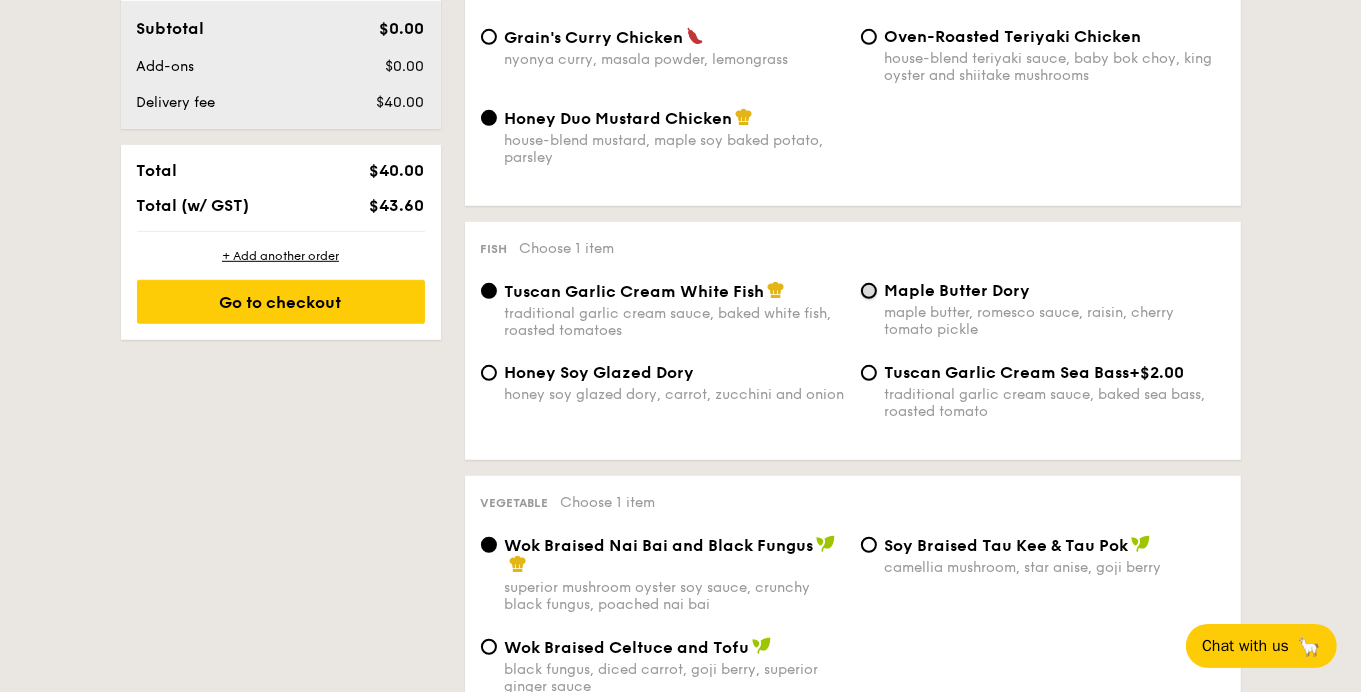 click on "Maple Butter Dory maple butter, romesco sauce, raisin, cherry tomato pickle" at bounding box center [869, 291] 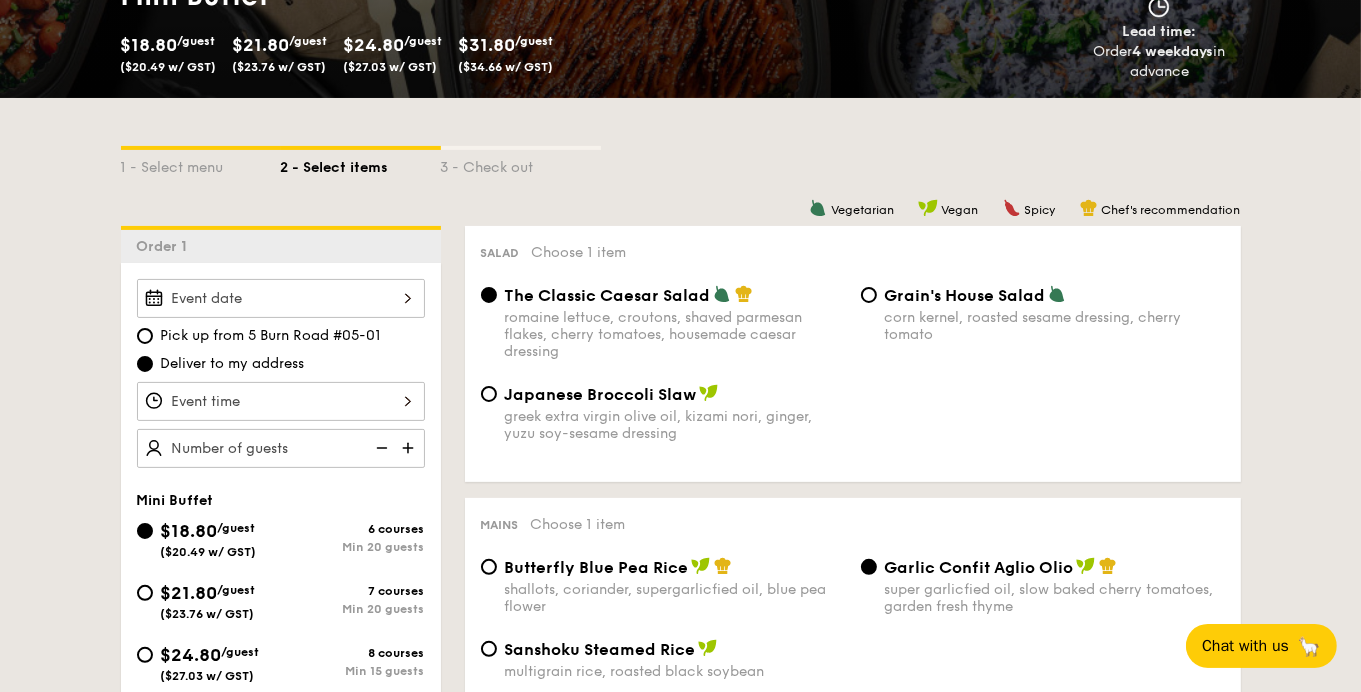 scroll, scrollTop: 600, scrollLeft: 0, axis: vertical 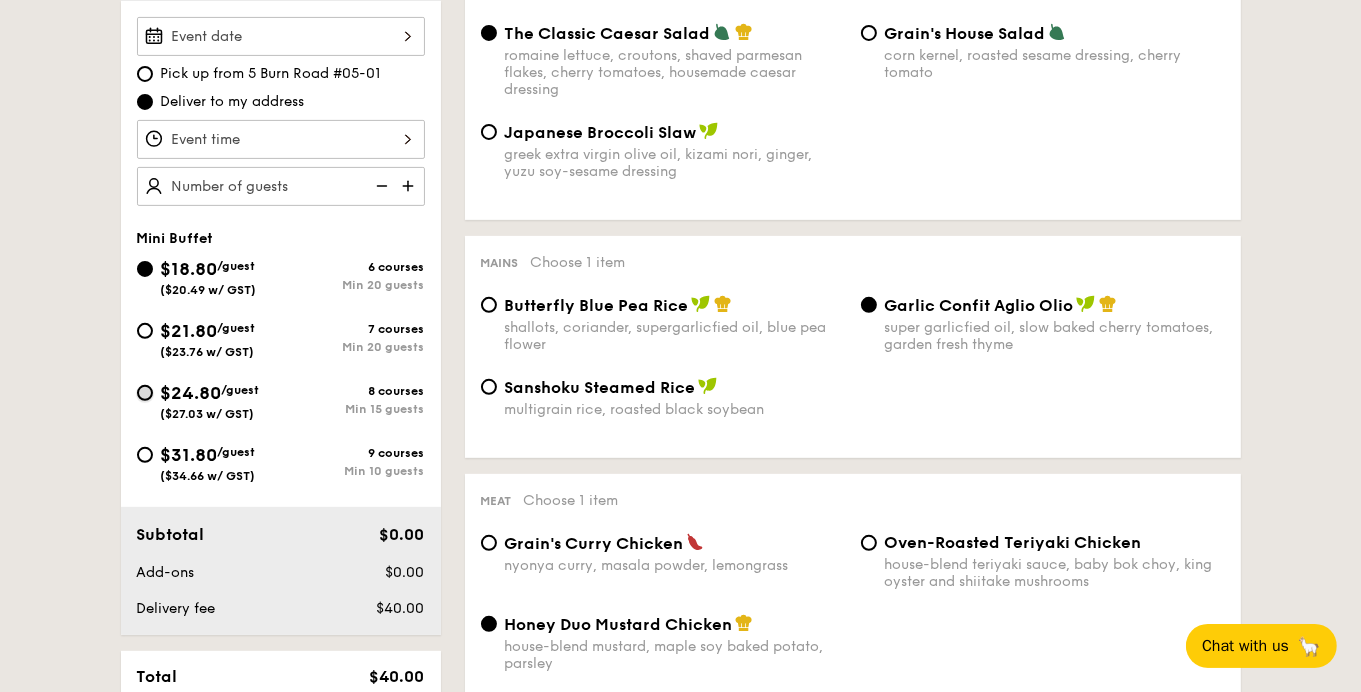 click on "$24.80
/guest
($27.03 w/ GST)
8 courses
Min 15 guests" at bounding box center [145, 393] 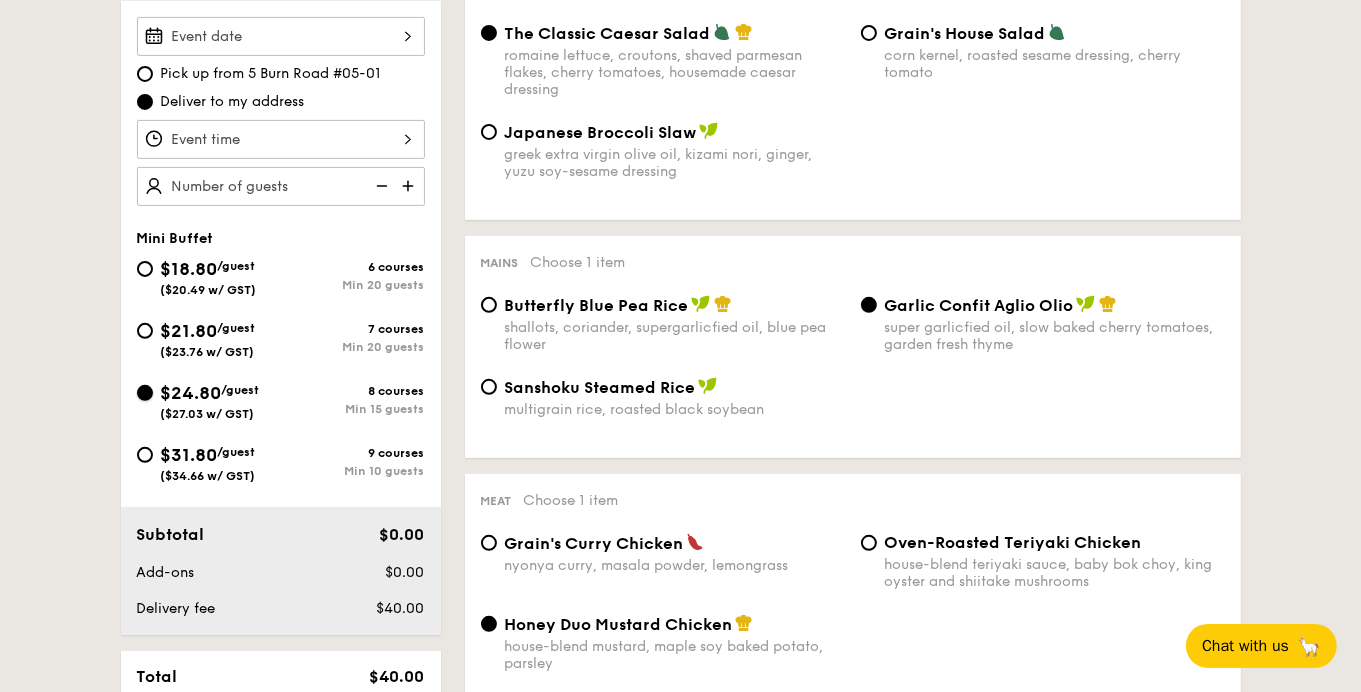 radio on "true" 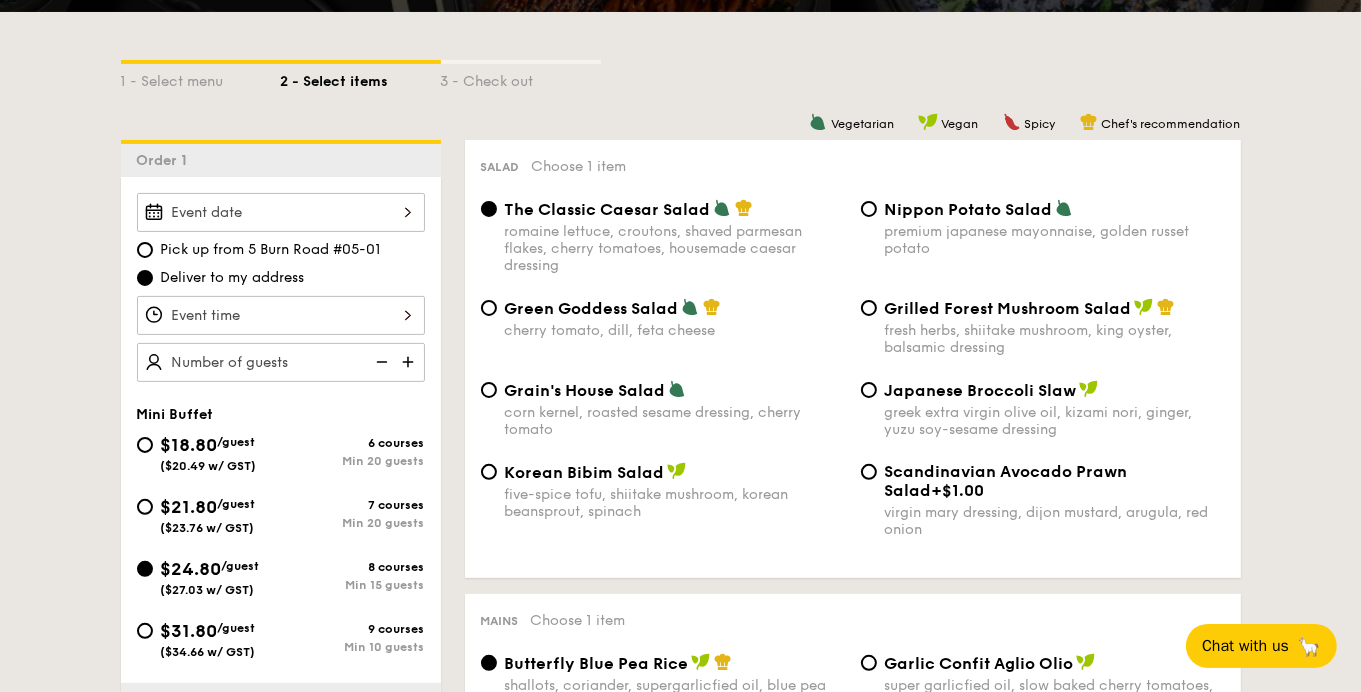 scroll, scrollTop: 399, scrollLeft: 0, axis: vertical 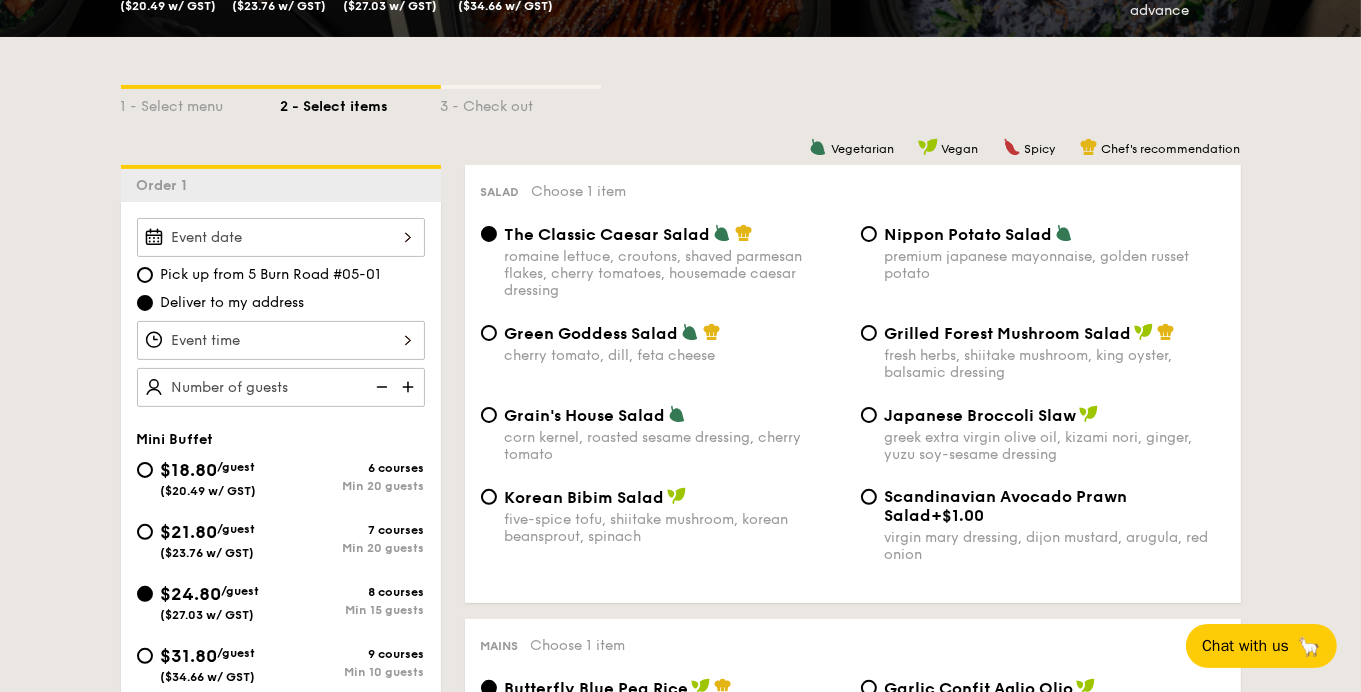 click at bounding box center (281, 237) 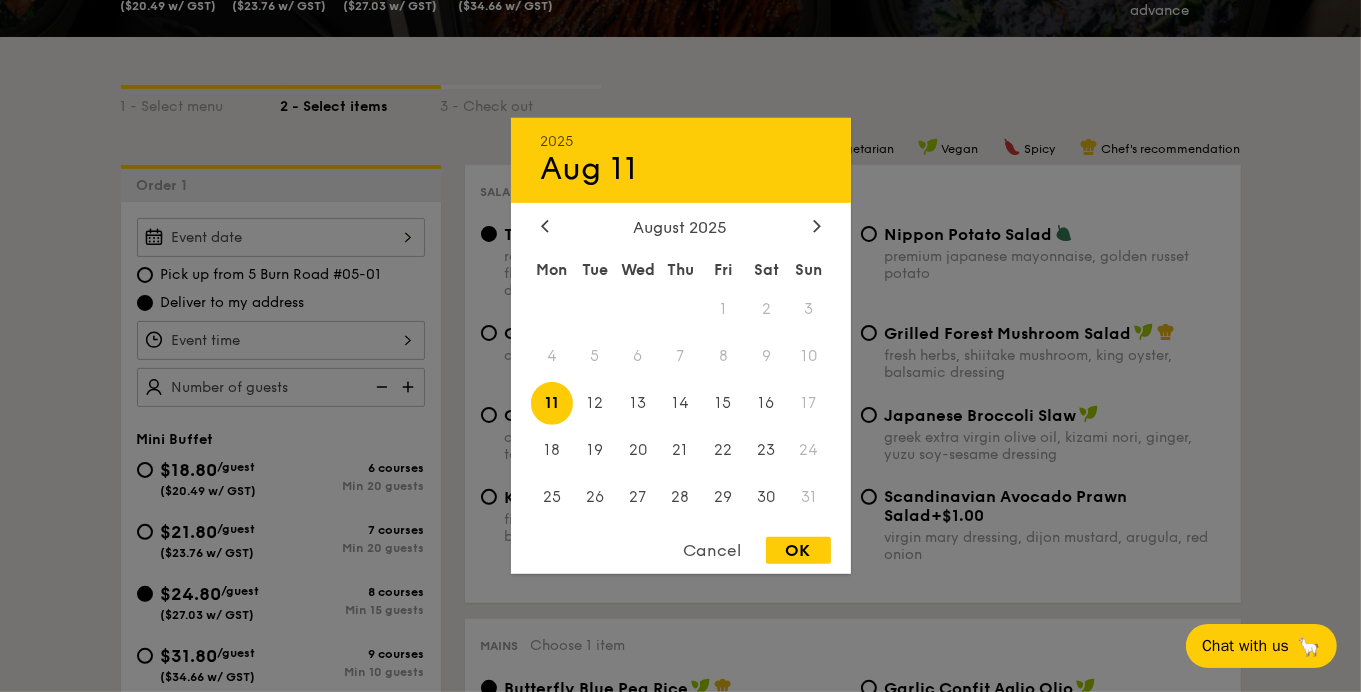 click on "9" at bounding box center [766, 356] 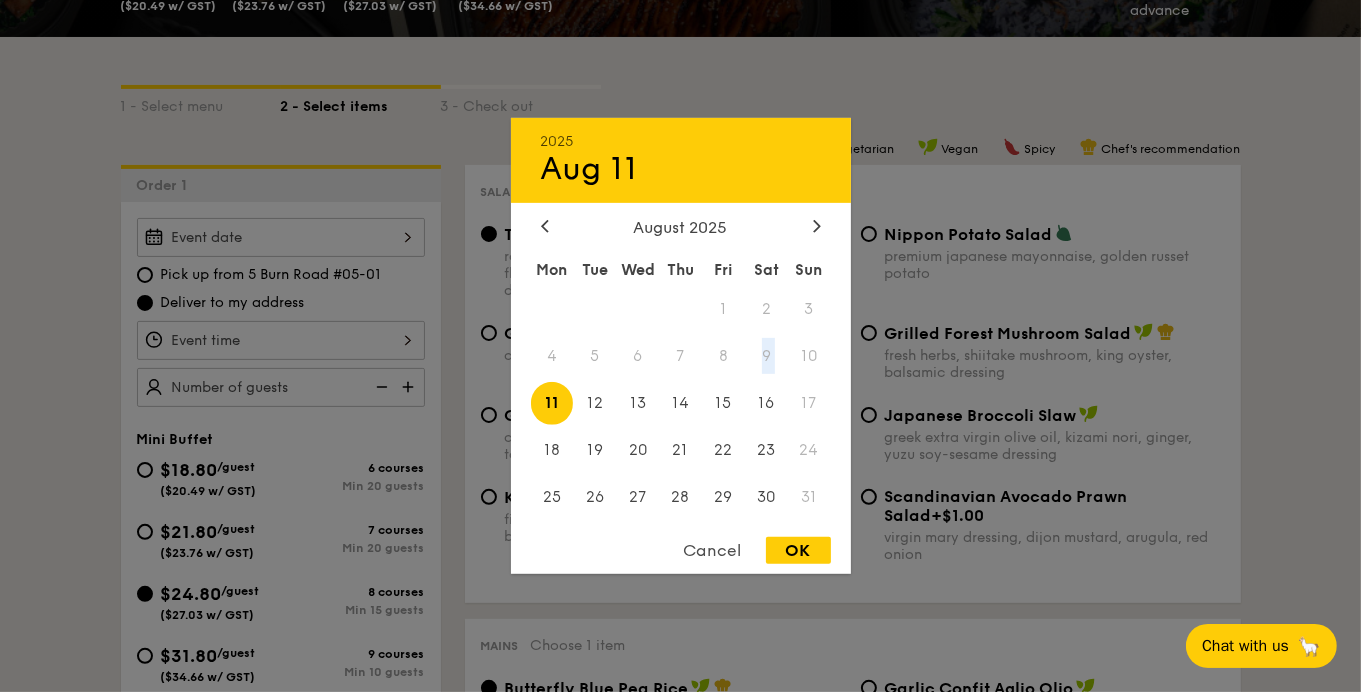 click on "9" at bounding box center [766, 356] 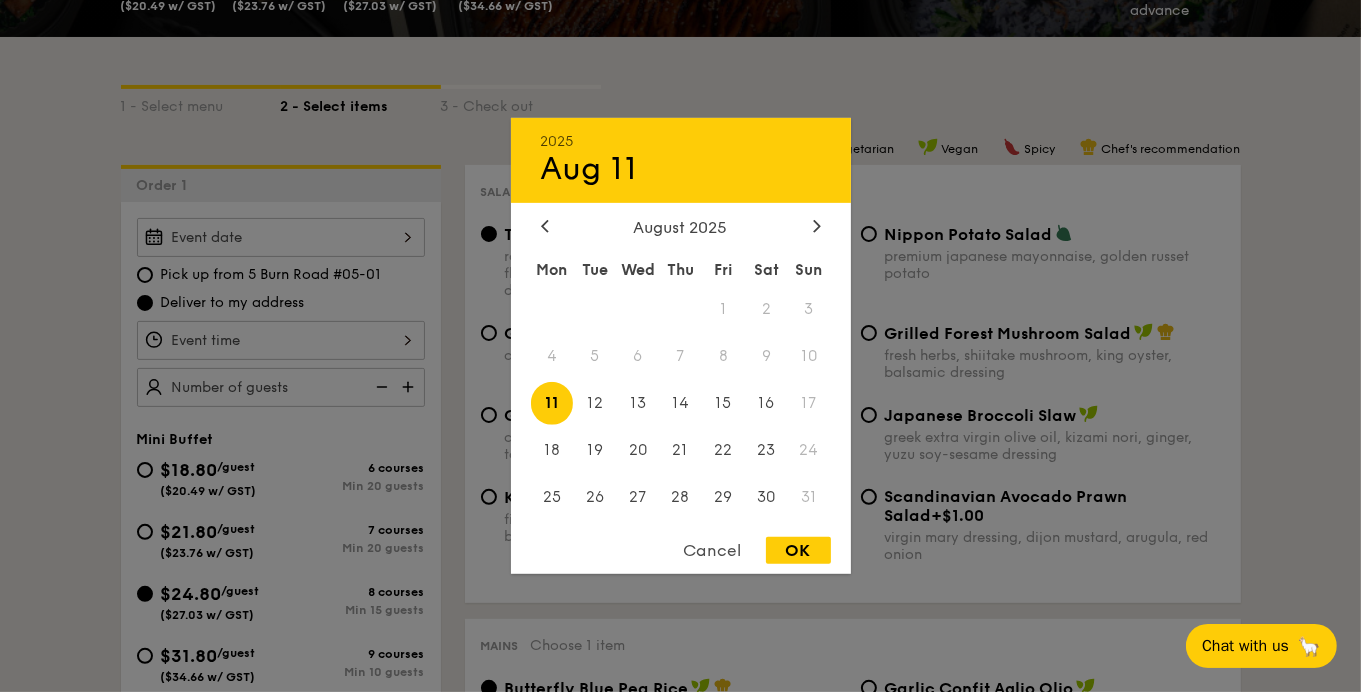 click on "9" at bounding box center [766, 356] 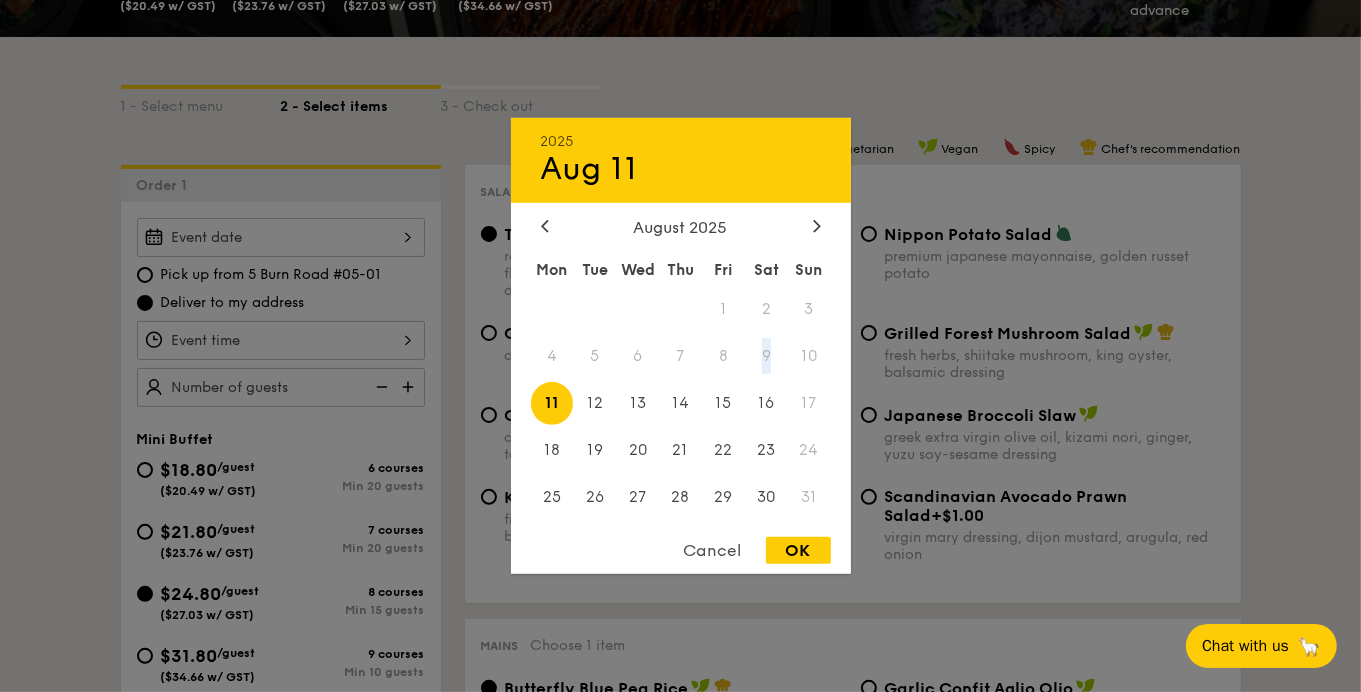 click on "9" at bounding box center [766, 356] 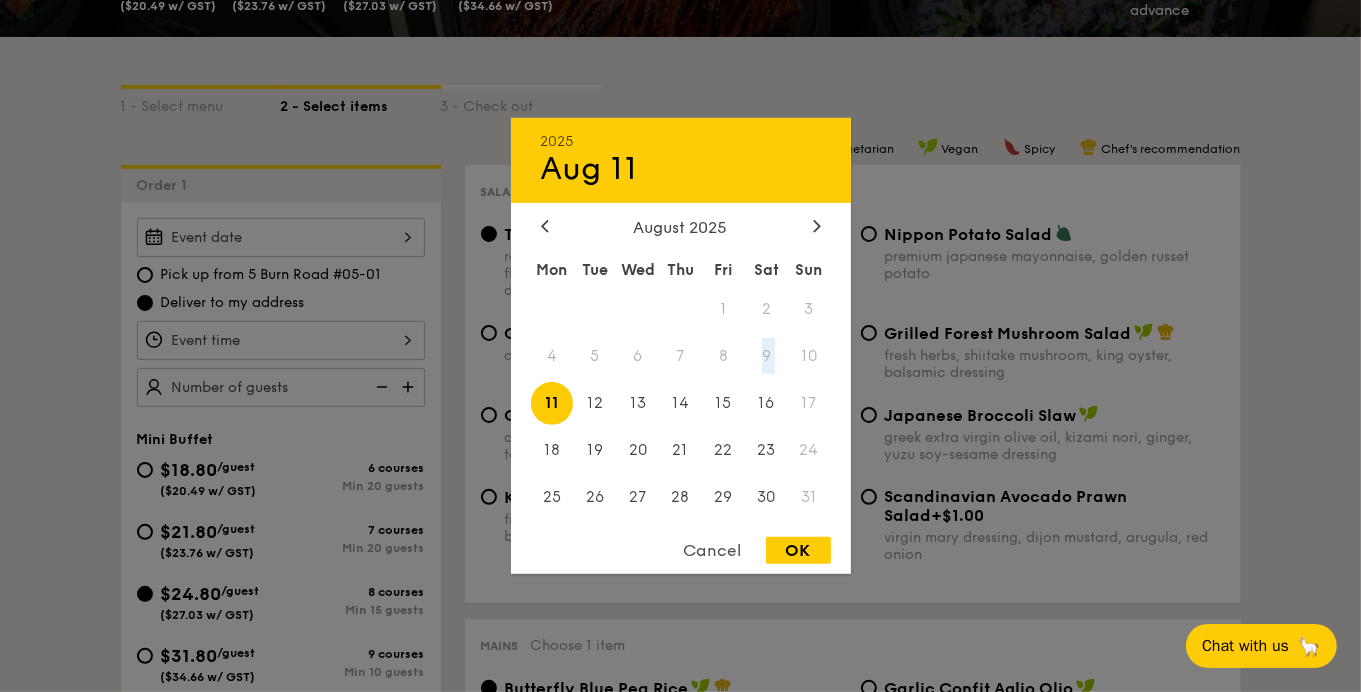 click on "9" at bounding box center [766, 356] 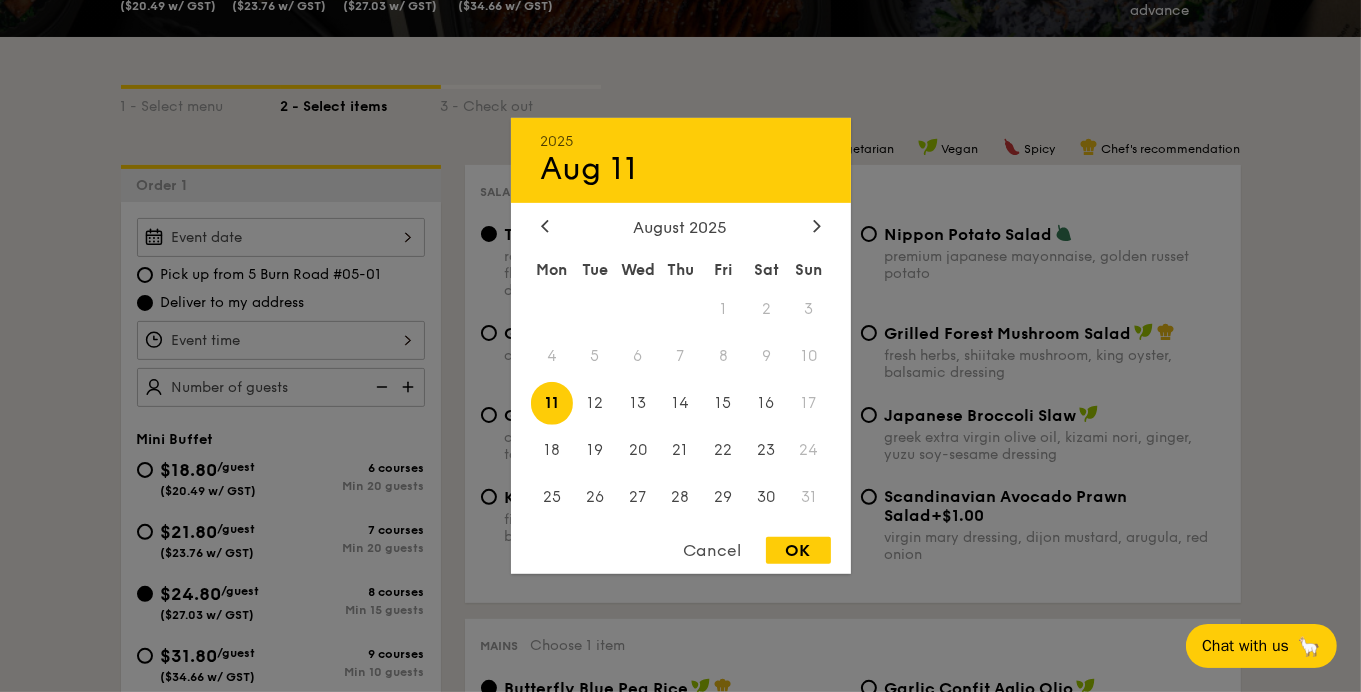 click on "OK" at bounding box center (798, 550) 